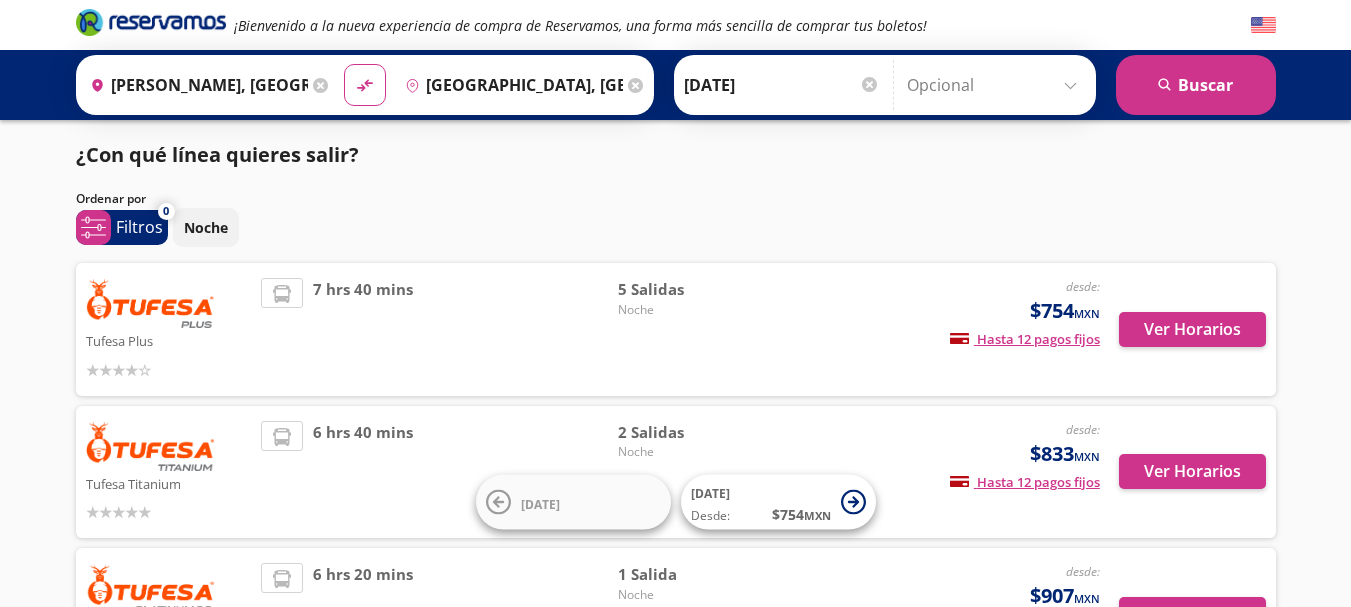 scroll, scrollTop: 0, scrollLeft: 0, axis: both 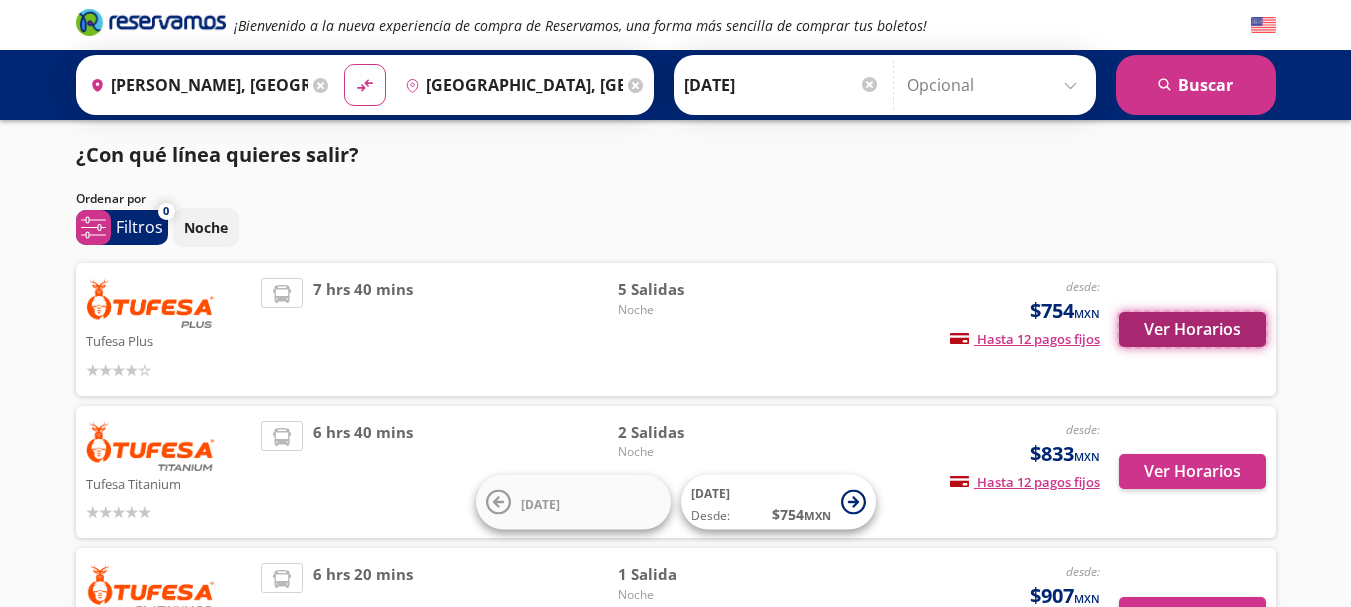 click on "Ver Horarios" at bounding box center [1192, 329] 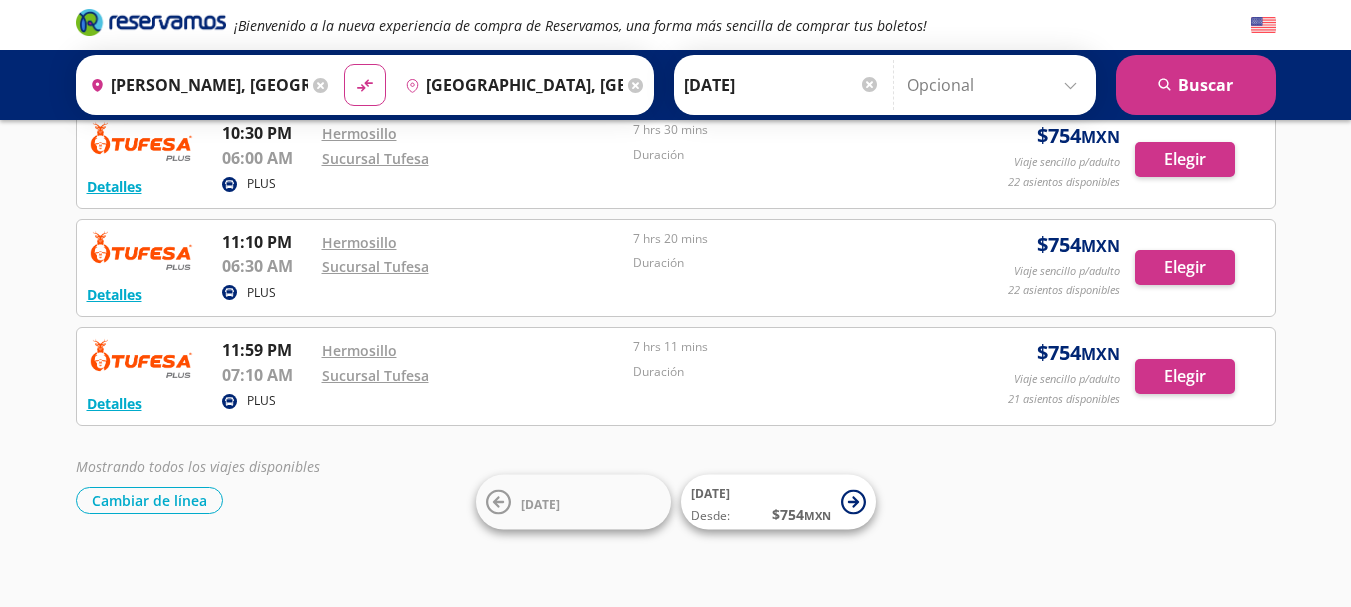 scroll, scrollTop: 344, scrollLeft: 0, axis: vertical 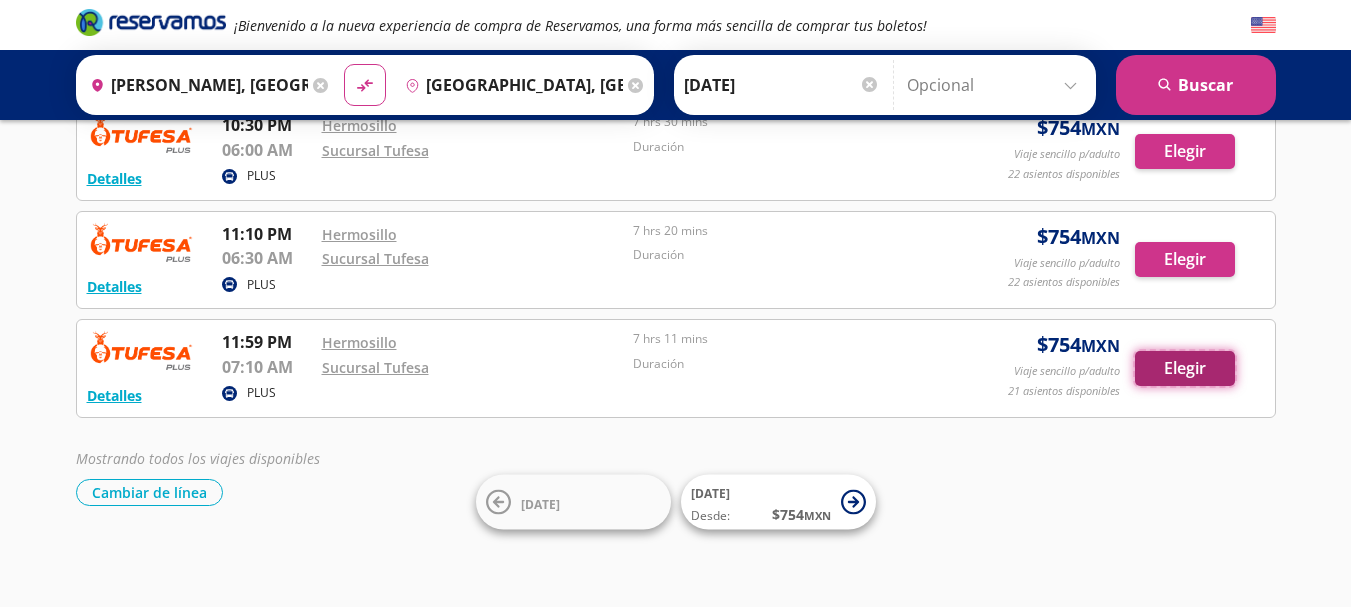 click on "Elegir" at bounding box center [1185, 368] 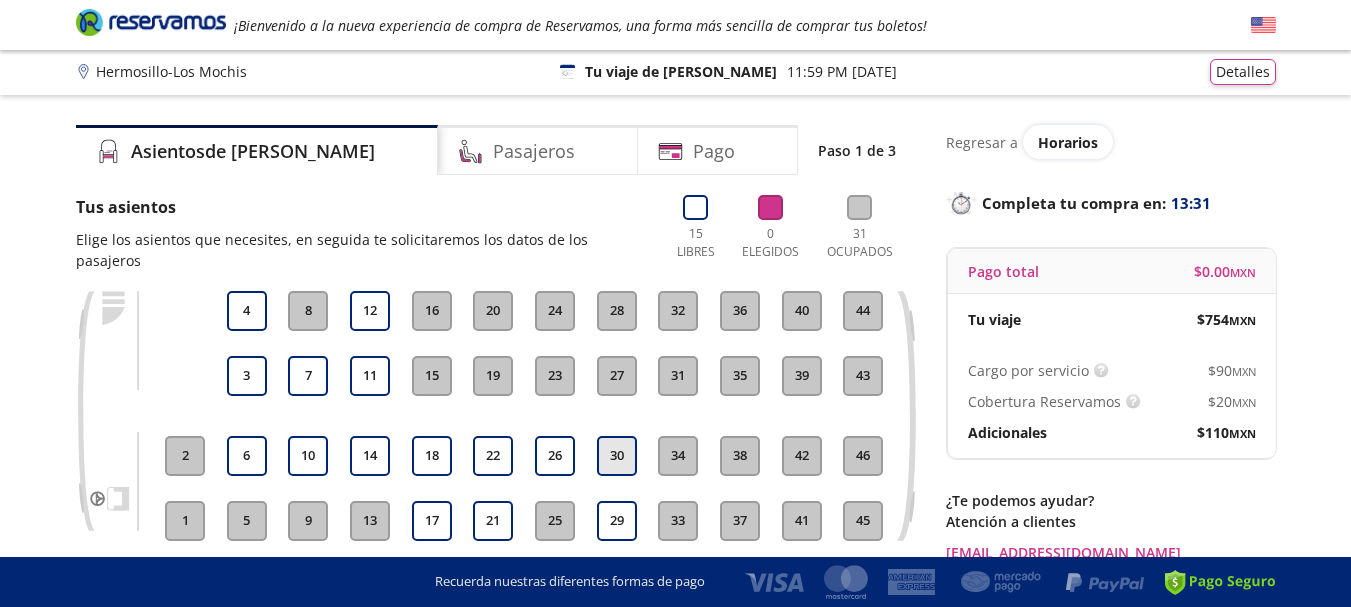 scroll, scrollTop: 0, scrollLeft: 0, axis: both 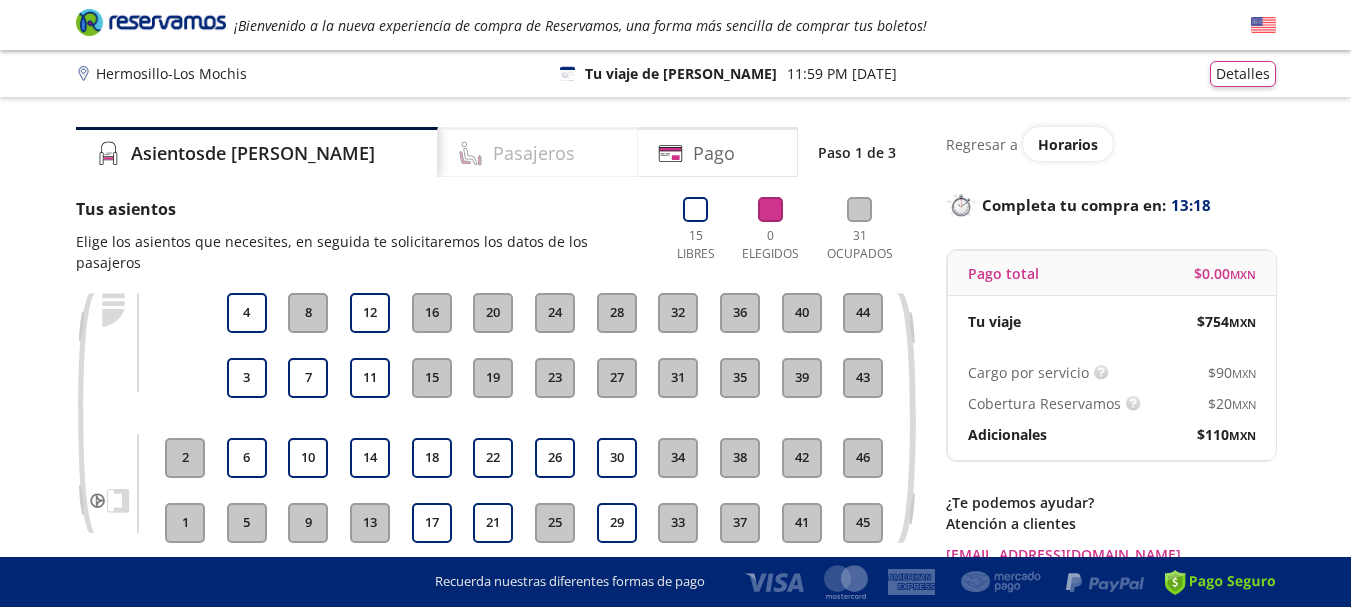 click on "Pasajeros" at bounding box center [534, 153] 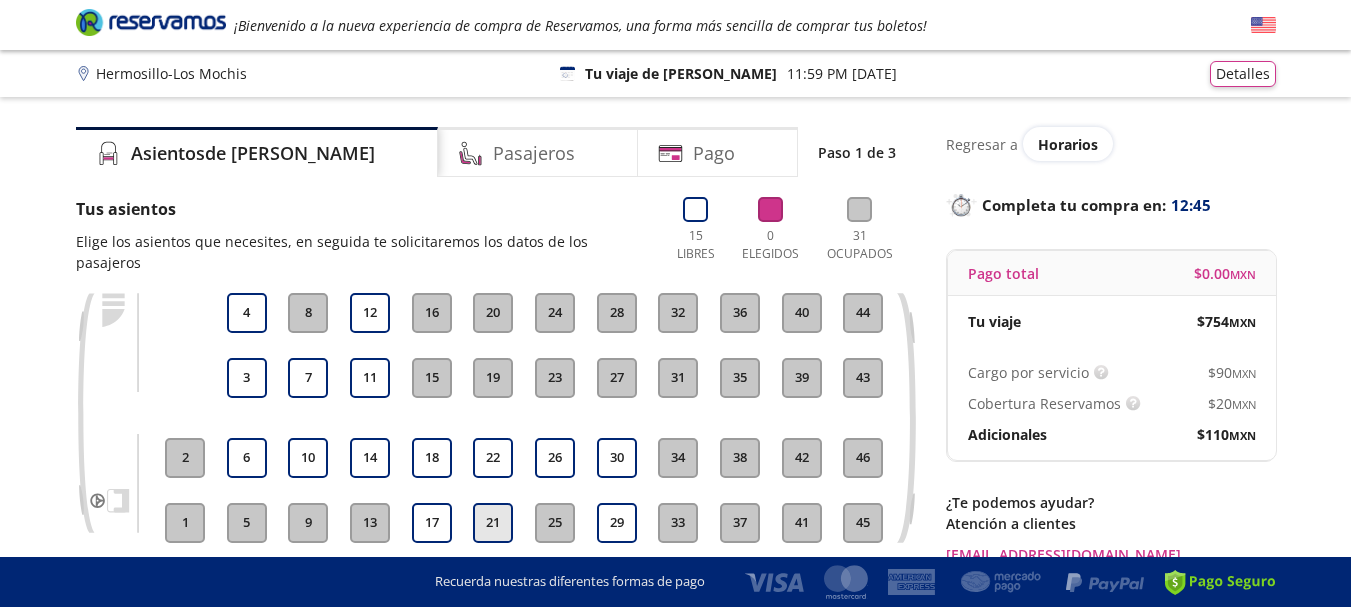 click on "21" at bounding box center (493, 523) 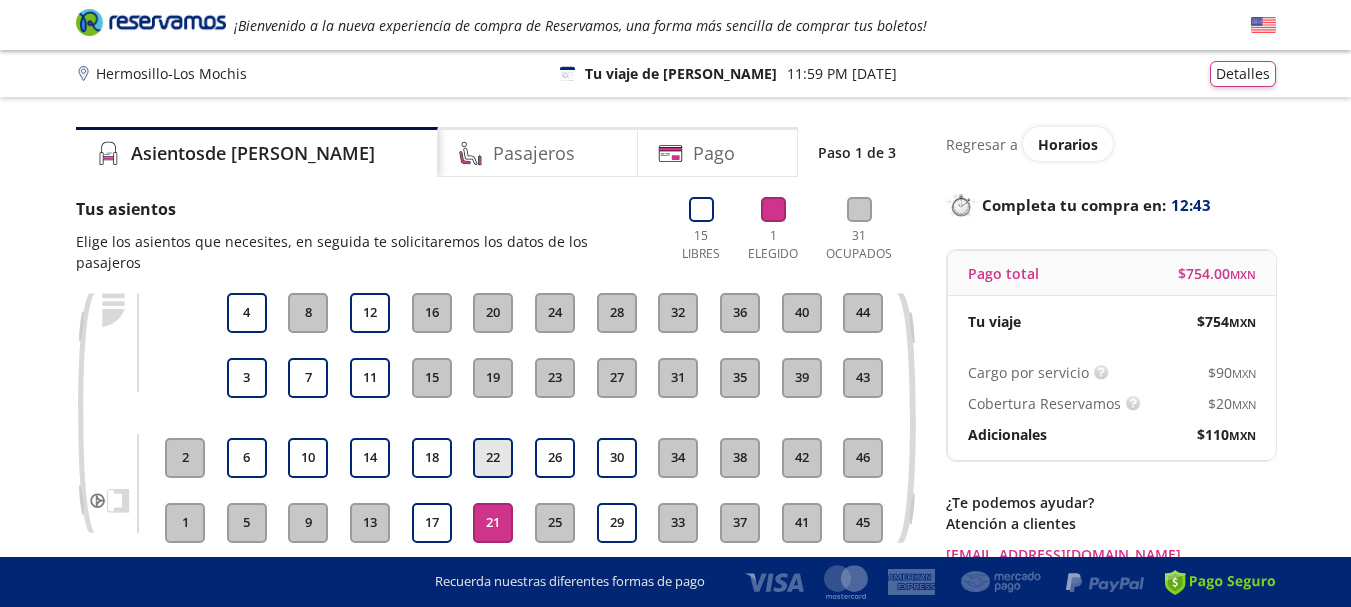 click on "22" at bounding box center (493, 458) 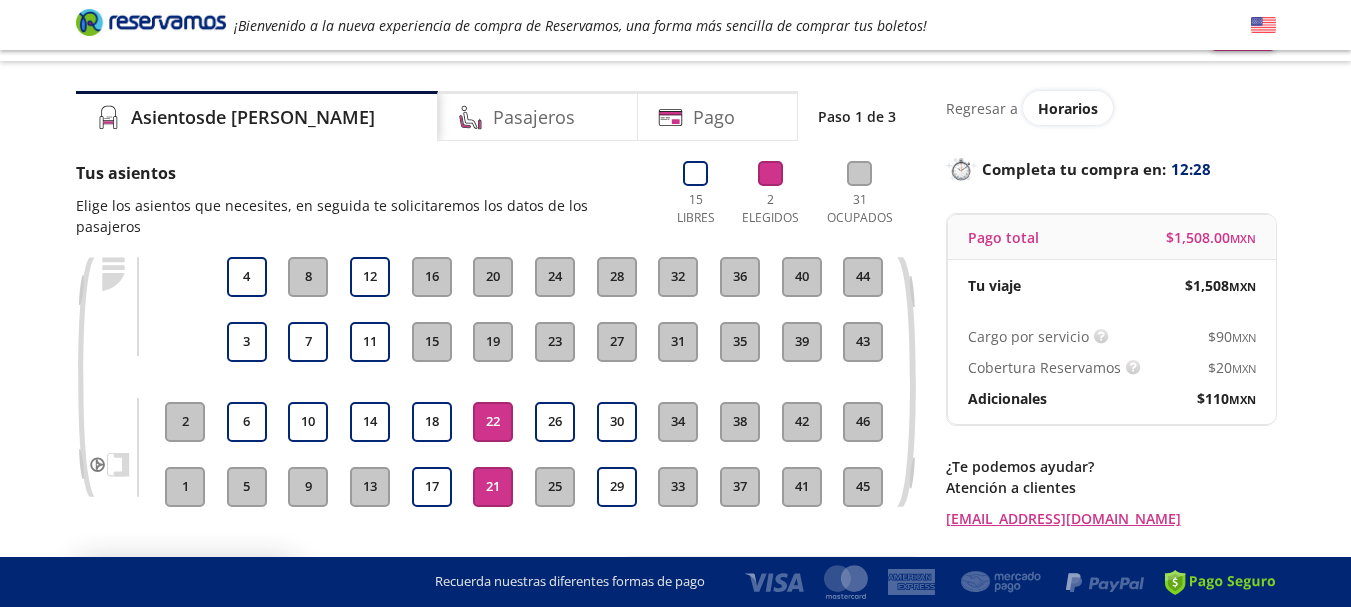 scroll, scrollTop: 100, scrollLeft: 0, axis: vertical 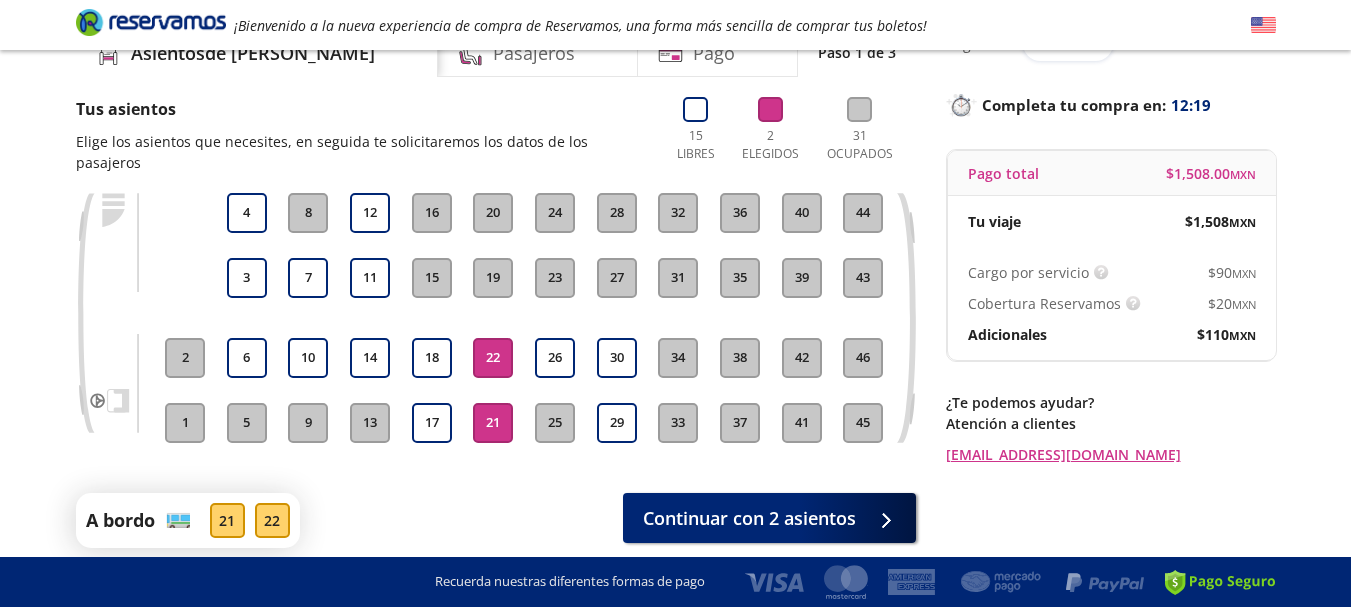 click on "21" at bounding box center (493, 423) 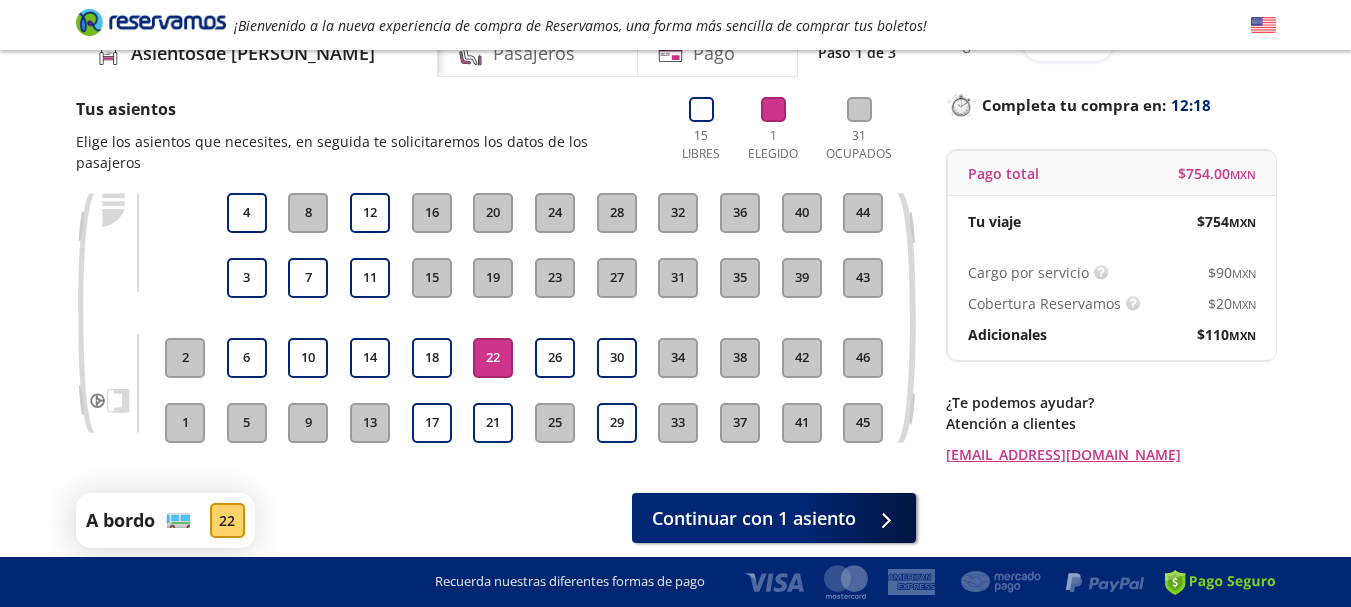 click on "22" at bounding box center (493, 358) 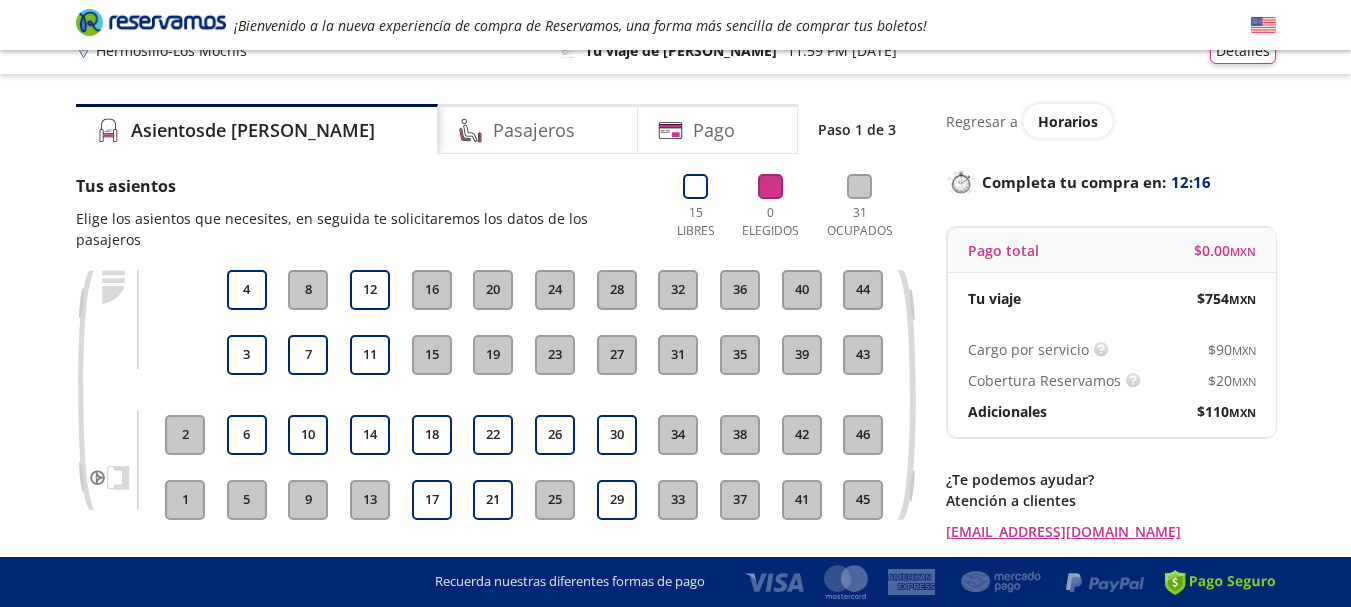 scroll, scrollTop: 0, scrollLeft: 0, axis: both 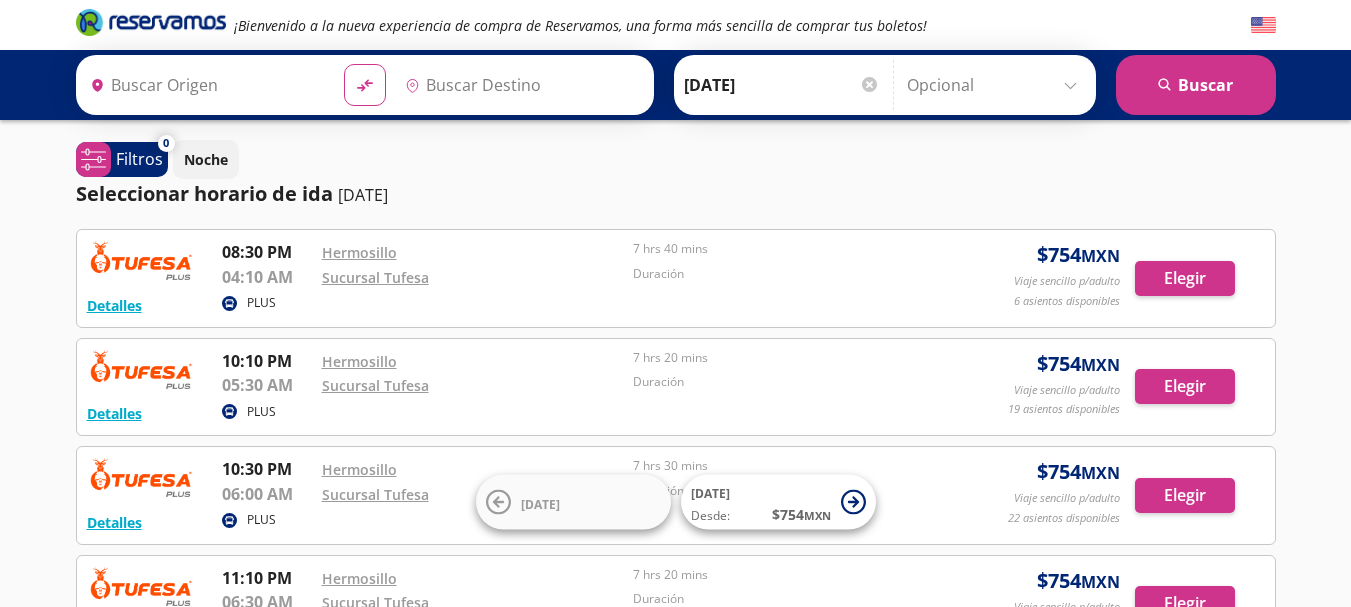 type on "[PERSON_NAME], [GEOGRAPHIC_DATA]" 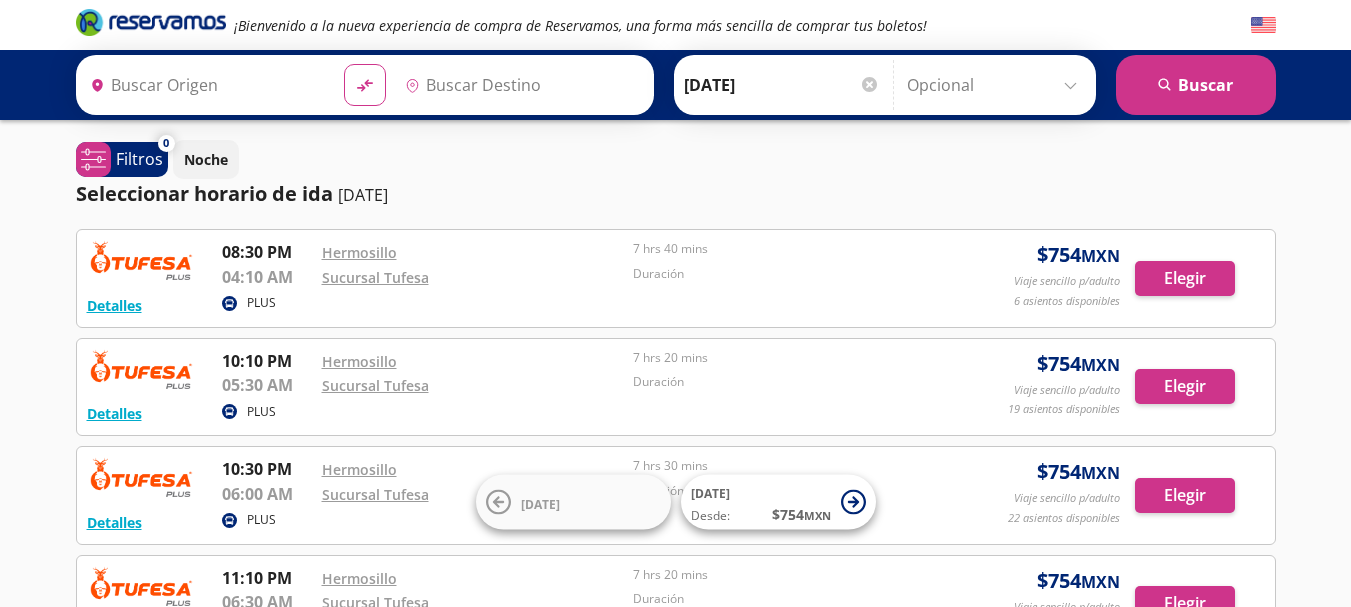 type on "[GEOGRAPHIC_DATA], [GEOGRAPHIC_DATA]" 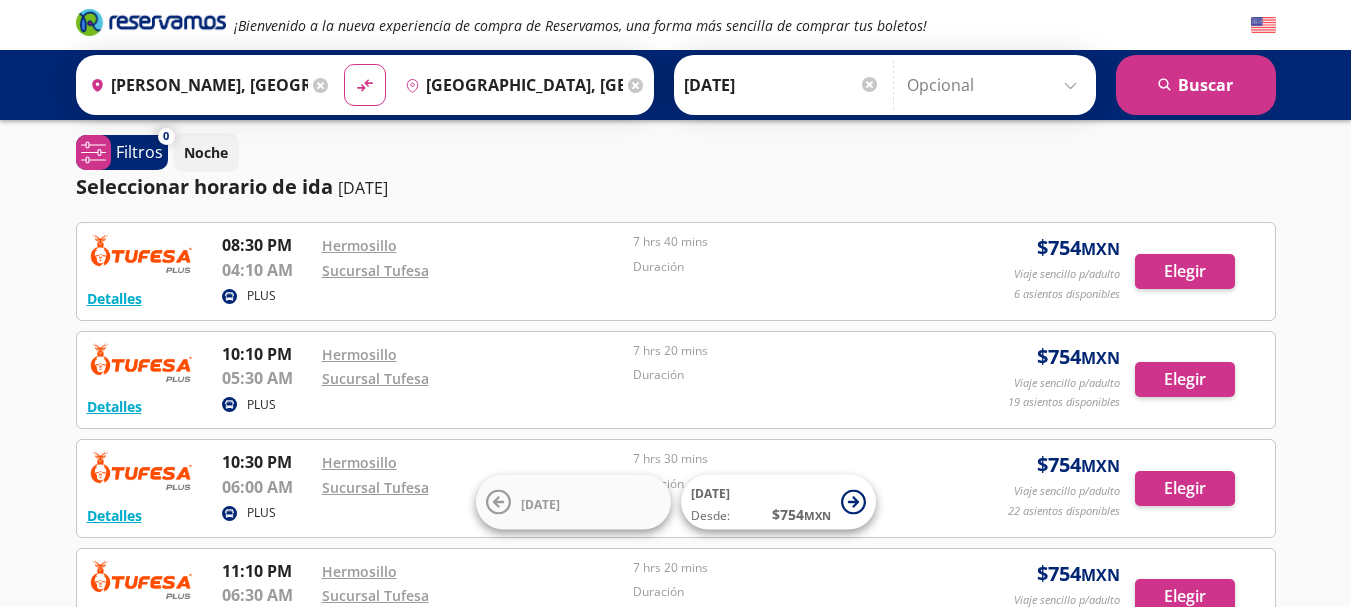 scroll, scrollTop: 0, scrollLeft: 0, axis: both 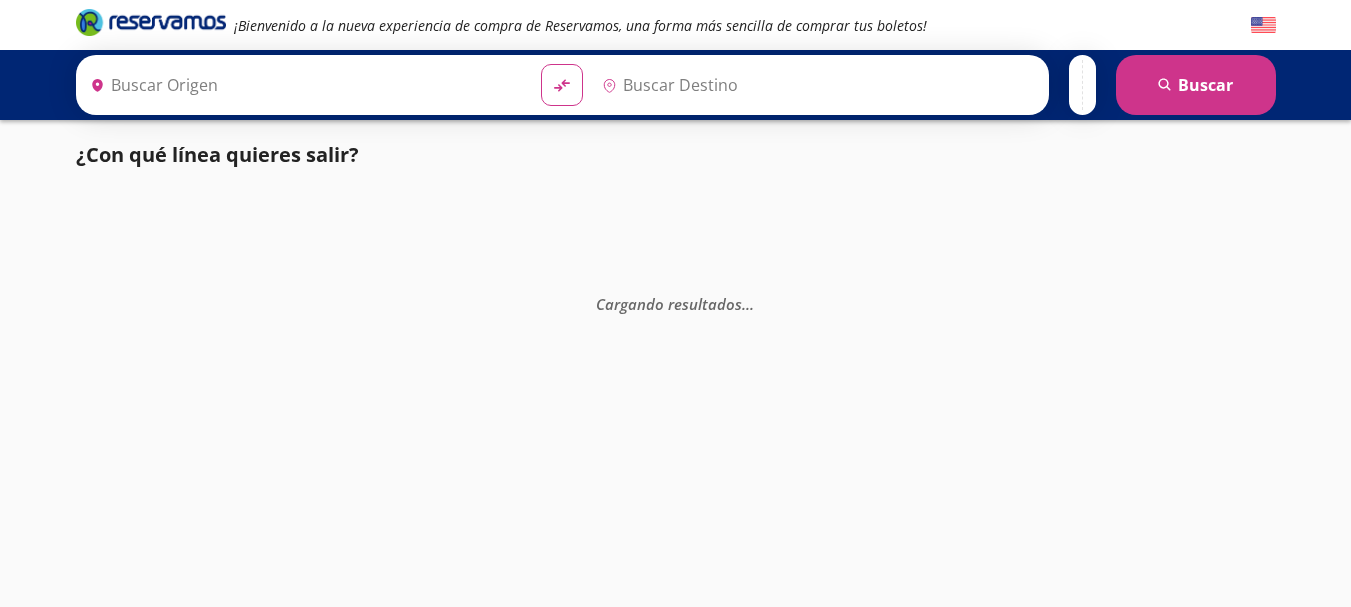 type on "[PERSON_NAME], [GEOGRAPHIC_DATA]" 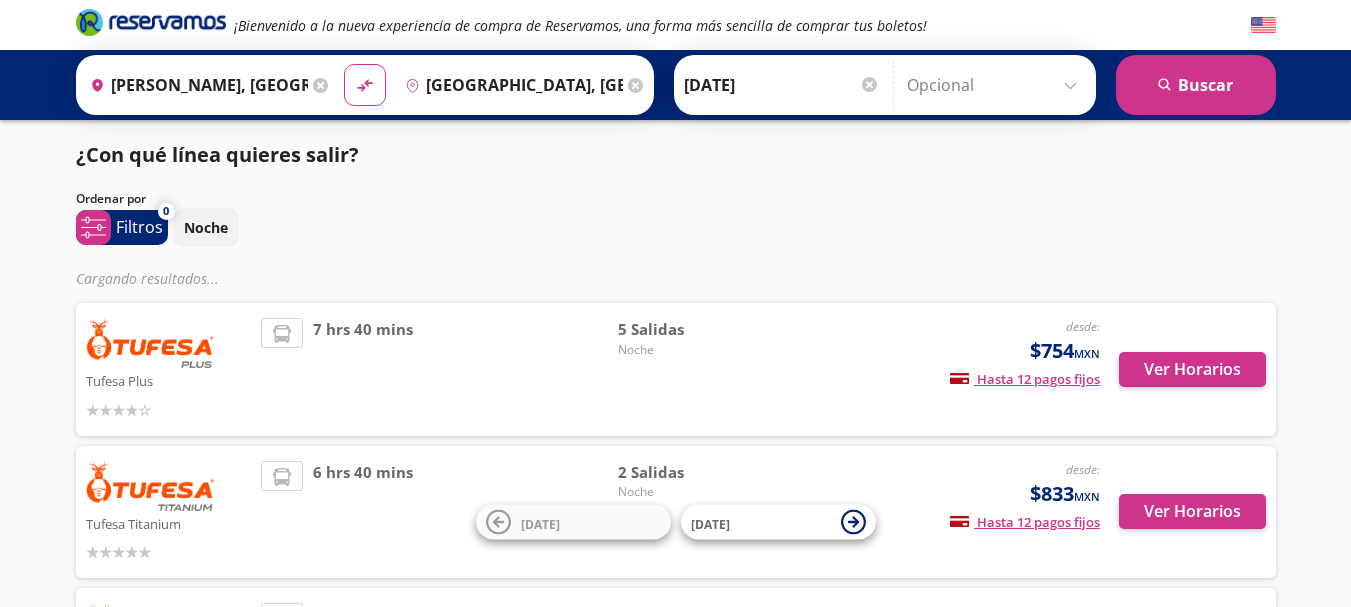 scroll, scrollTop: 0, scrollLeft: 0, axis: both 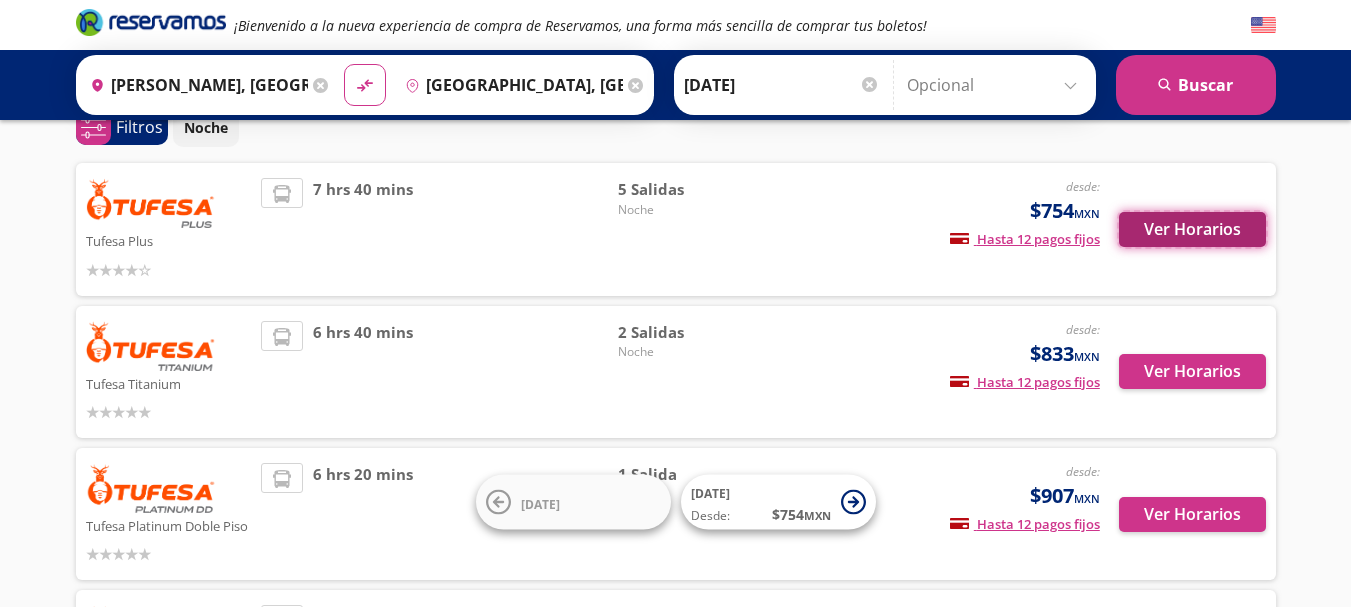 click on "Ver Horarios" at bounding box center [1192, 229] 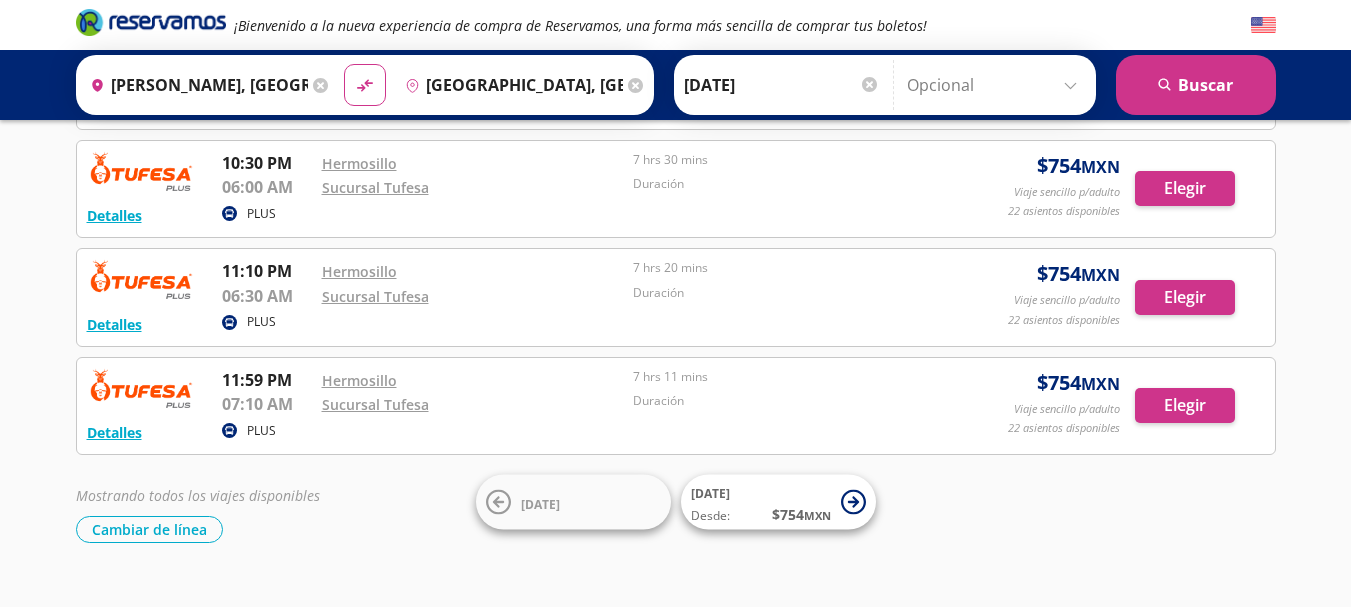 scroll, scrollTop: 200, scrollLeft: 0, axis: vertical 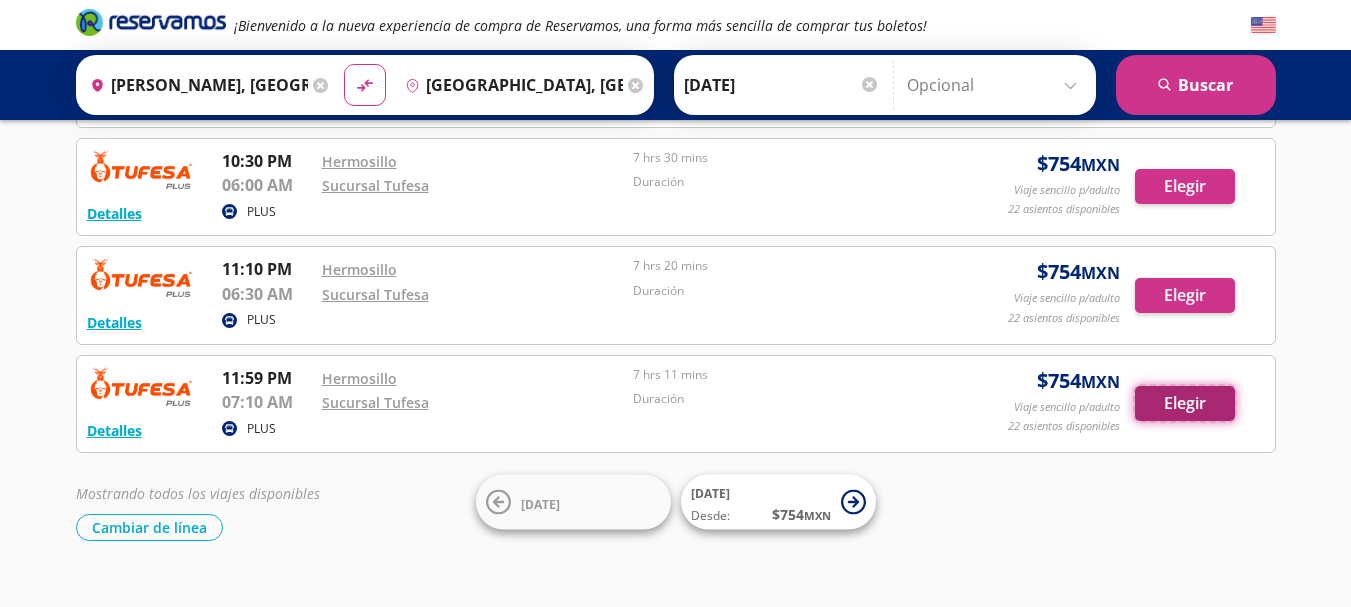 click on "Elegir" at bounding box center [1185, 403] 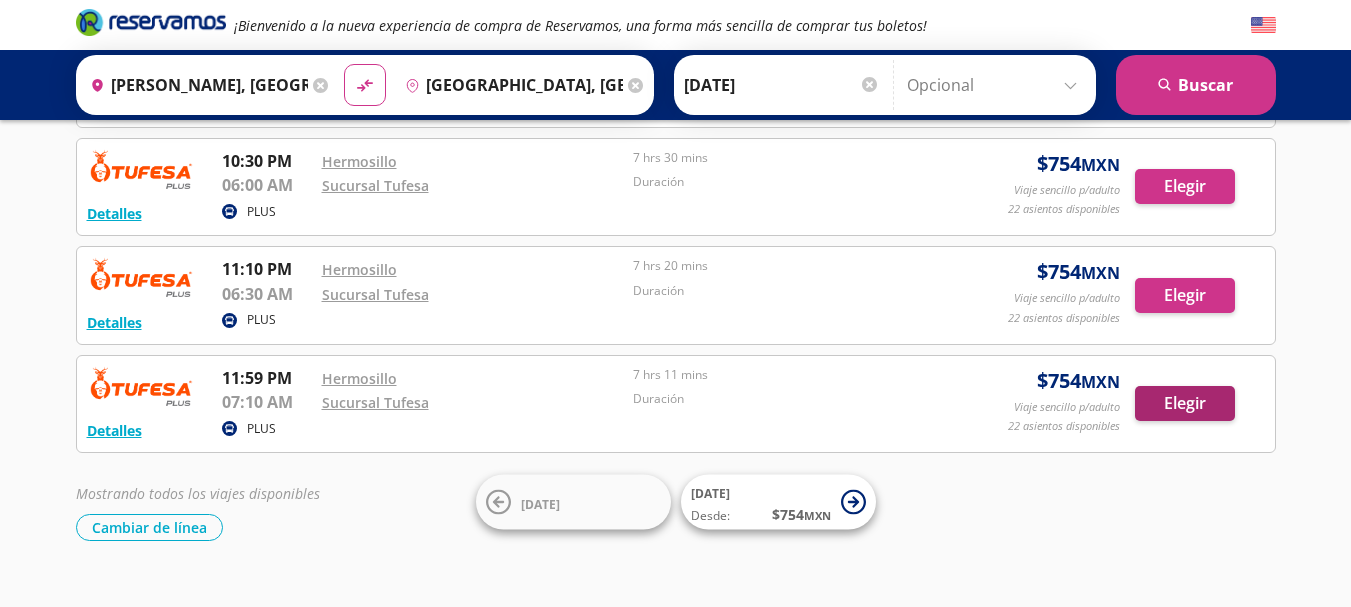 scroll, scrollTop: 0, scrollLeft: 0, axis: both 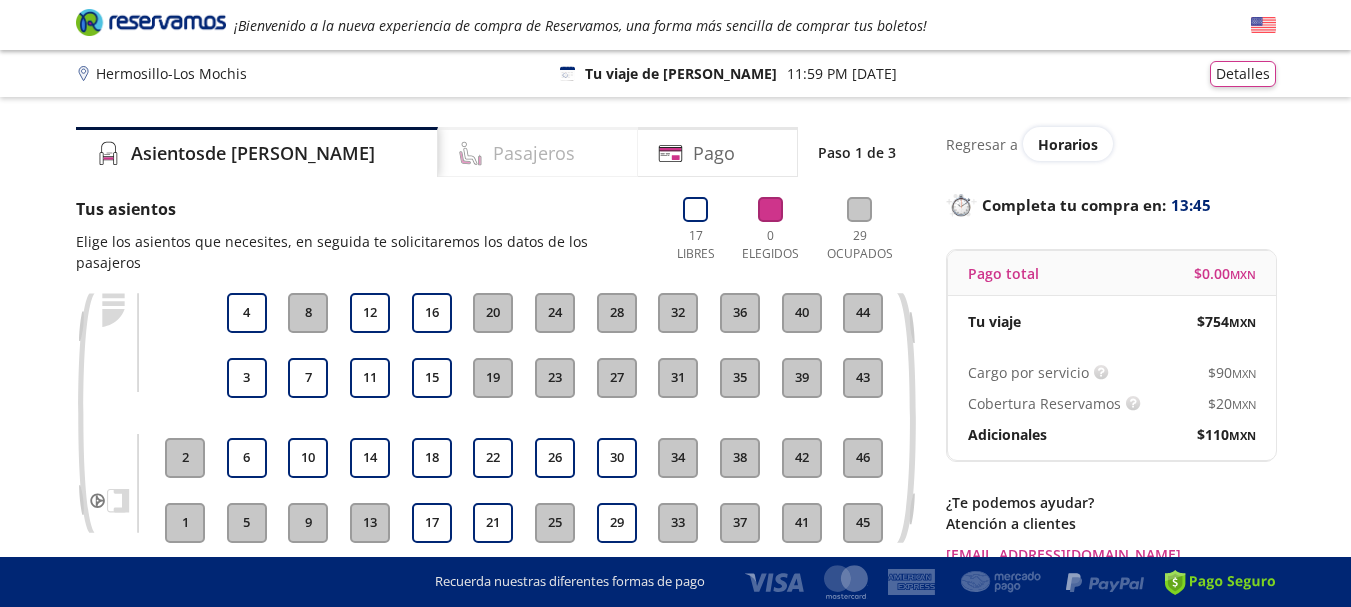 click on "Pasajeros" at bounding box center (534, 153) 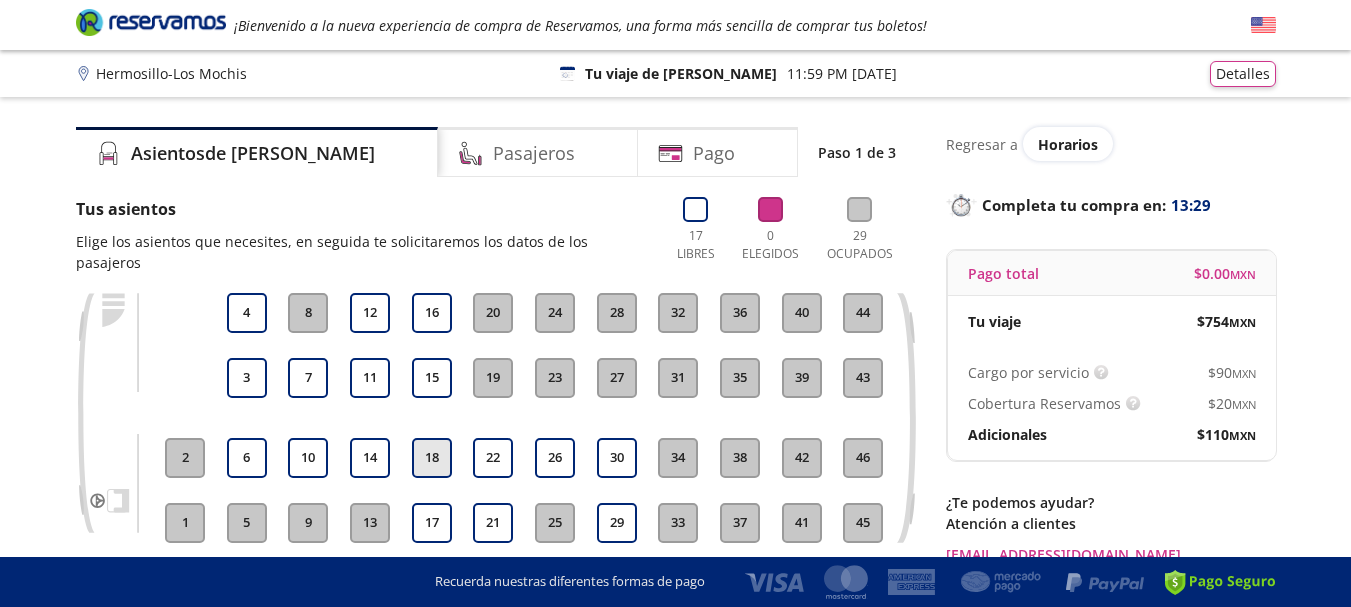 click on "18" at bounding box center (432, 458) 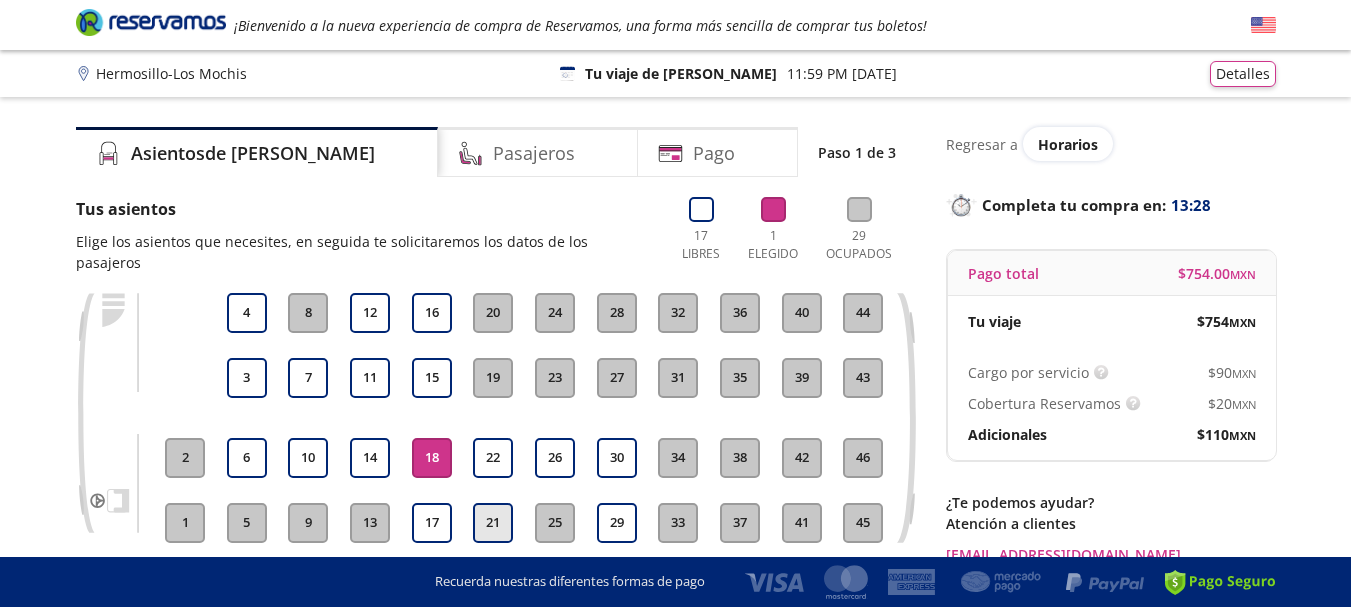 click on "21" at bounding box center [493, 523] 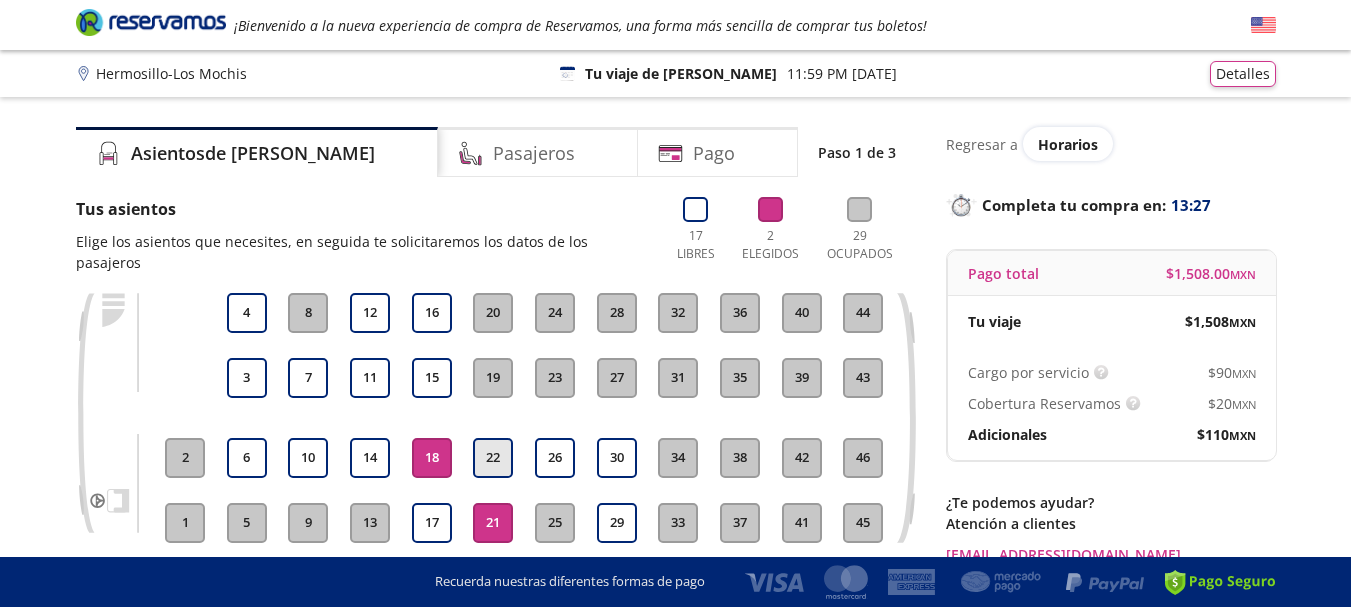 click on "22" at bounding box center (493, 458) 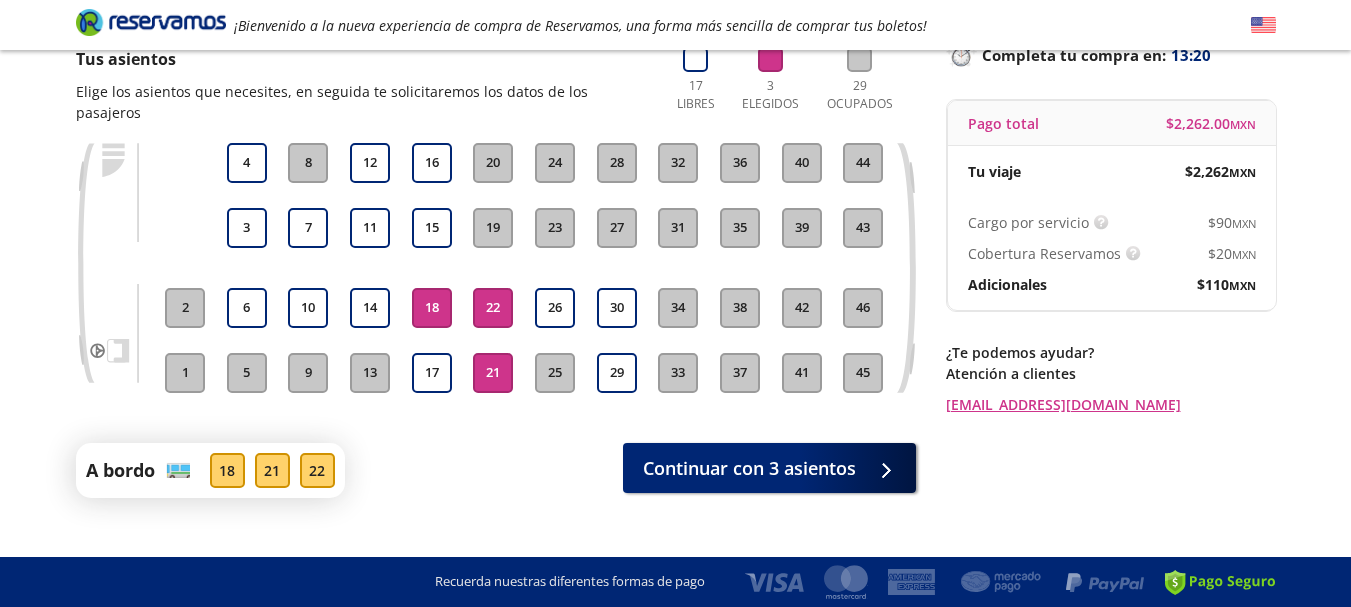 scroll, scrollTop: 160, scrollLeft: 0, axis: vertical 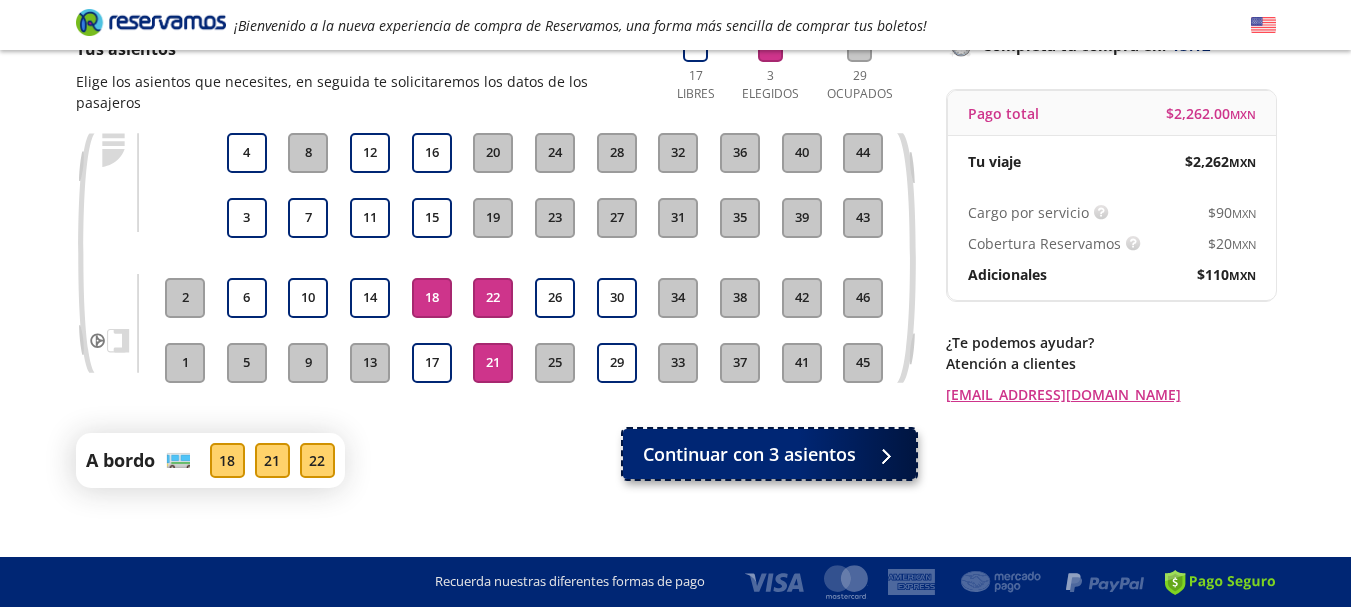 click on "Continuar con 3 asientos" at bounding box center [749, 454] 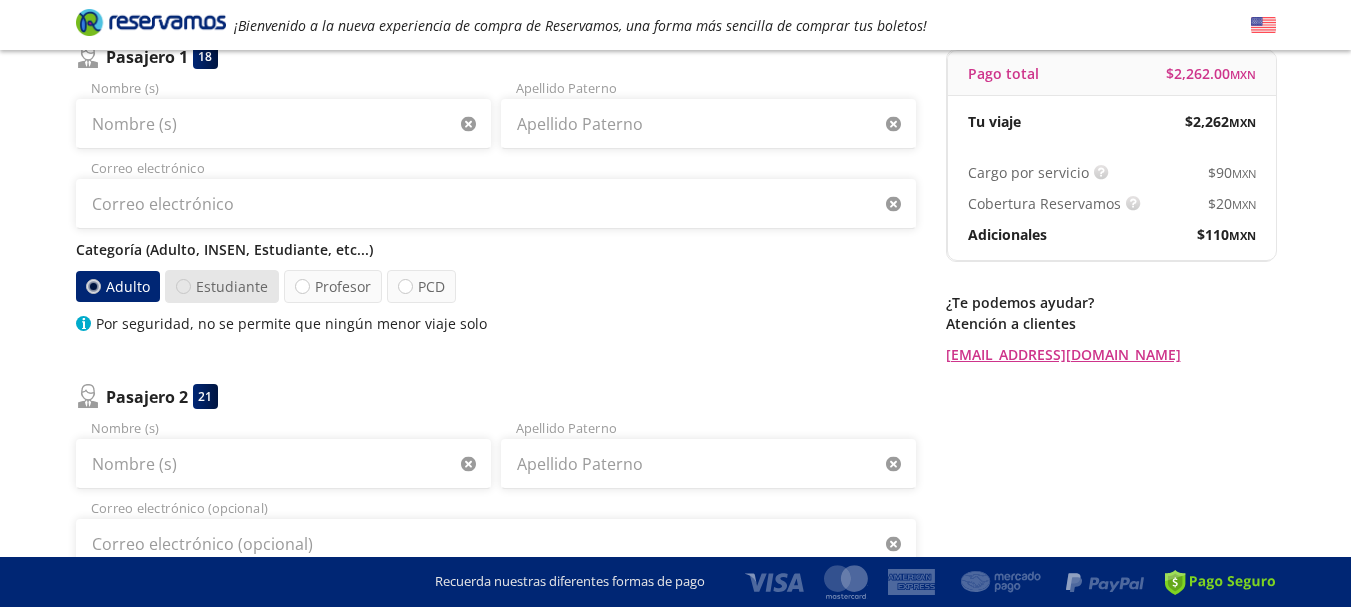 click at bounding box center (183, 286) 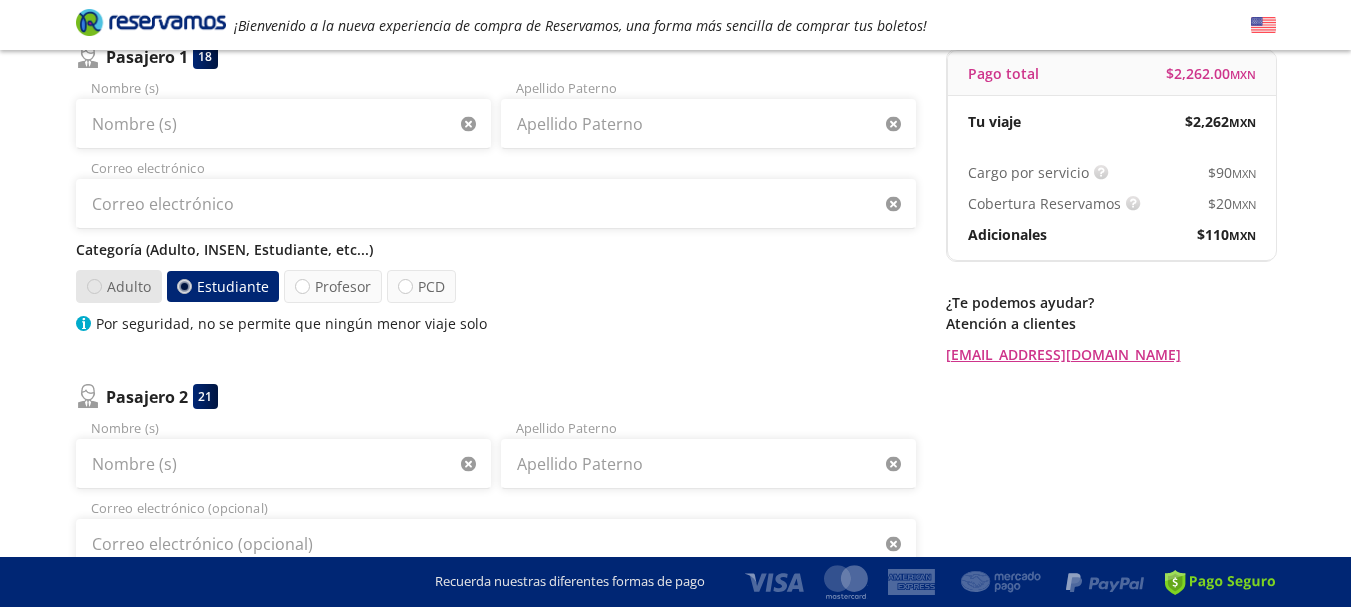 click at bounding box center (93, 286) 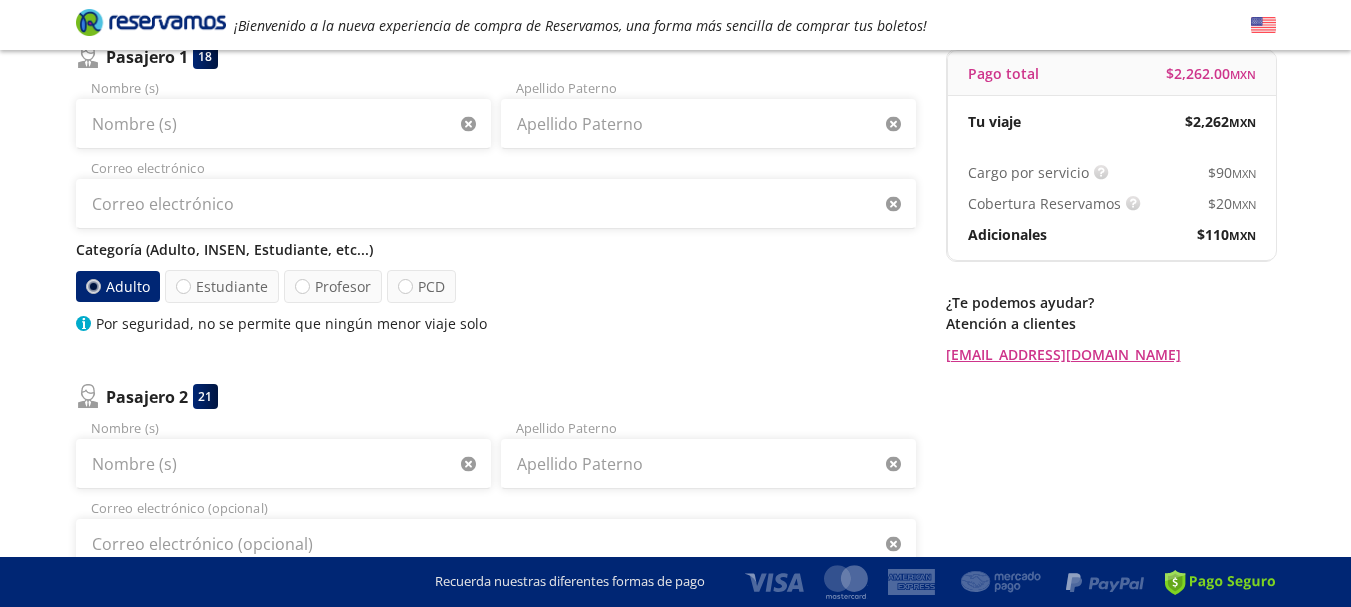 click on "Adulto" at bounding box center (117, 286) 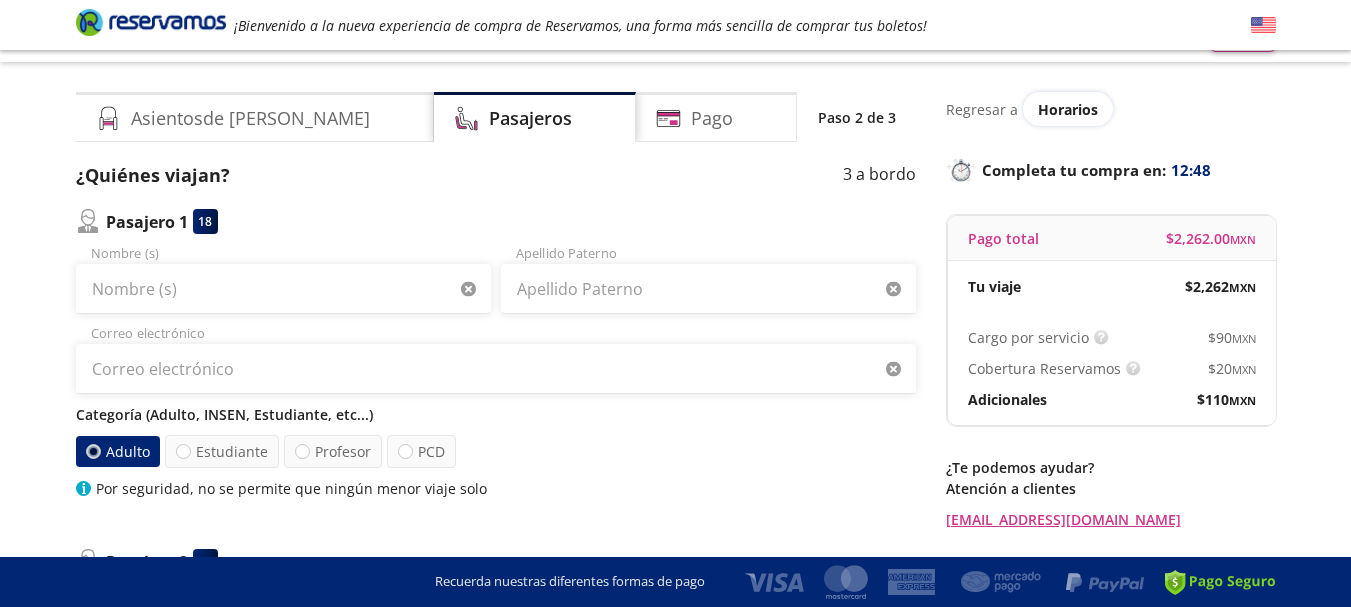 scroll, scrollTop: 0, scrollLeft: 0, axis: both 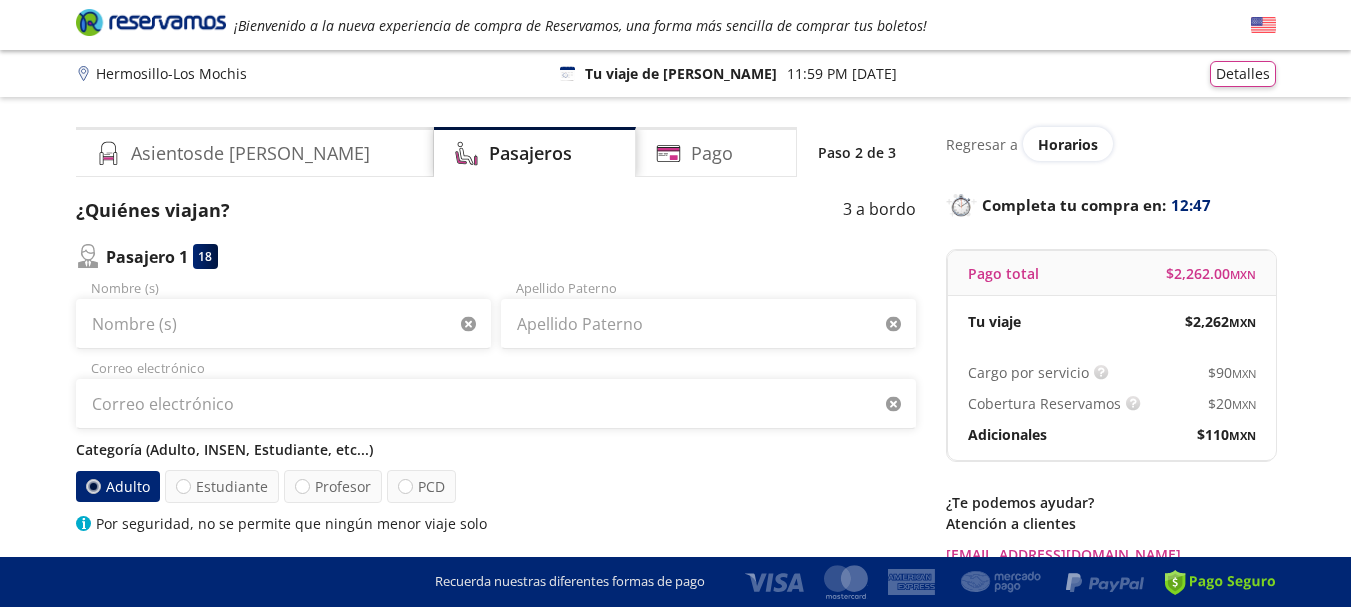 click on "Nombre (s)" at bounding box center [283, 314] 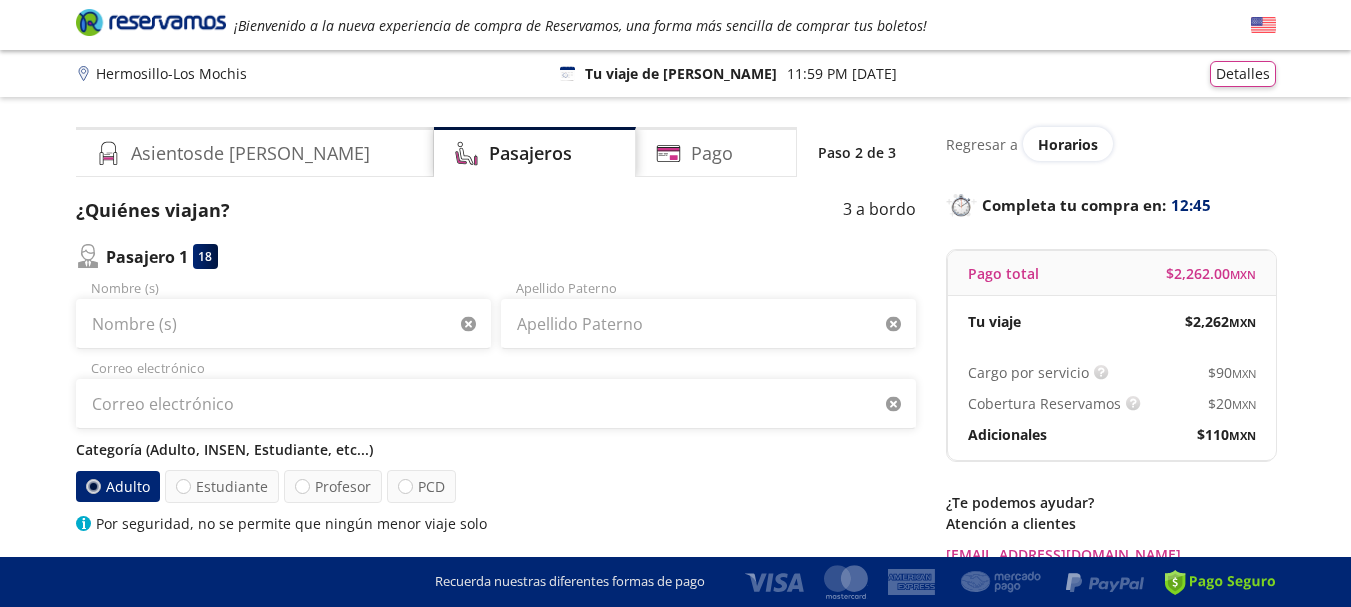 click on "Nombre (s)" at bounding box center [283, 314] 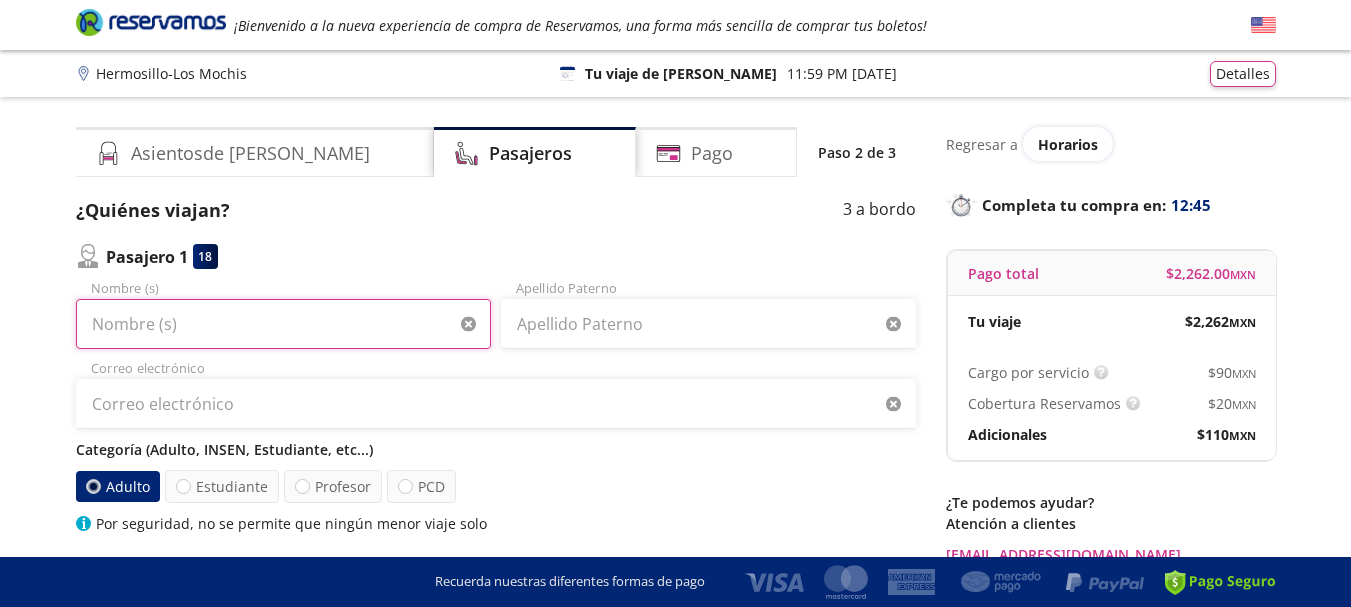 click on "Nombre (s)" at bounding box center (283, 324) 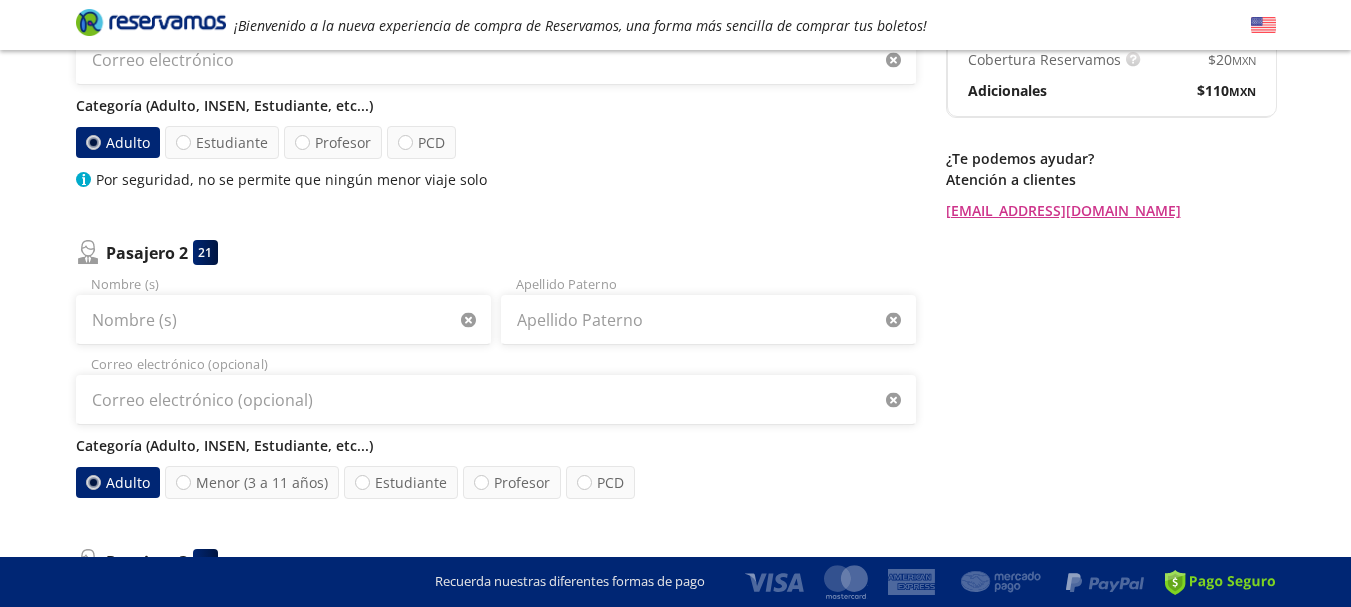 scroll, scrollTop: 400, scrollLeft: 0, axis: vertical 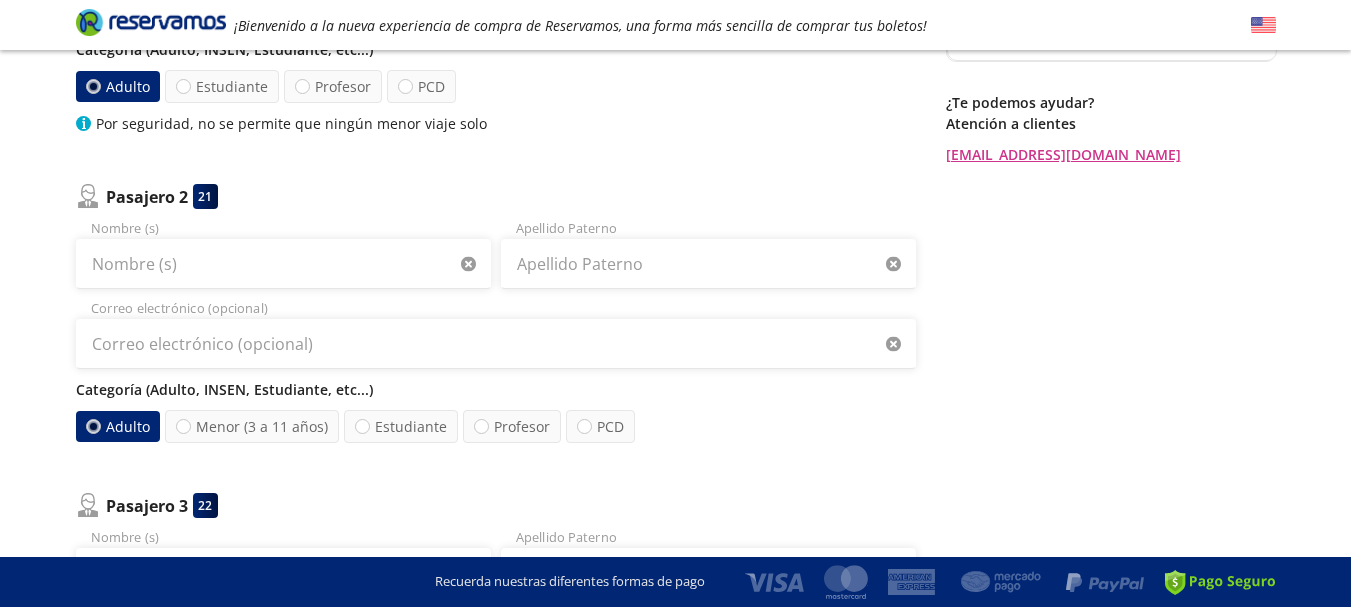 type on "vsdvdsv" 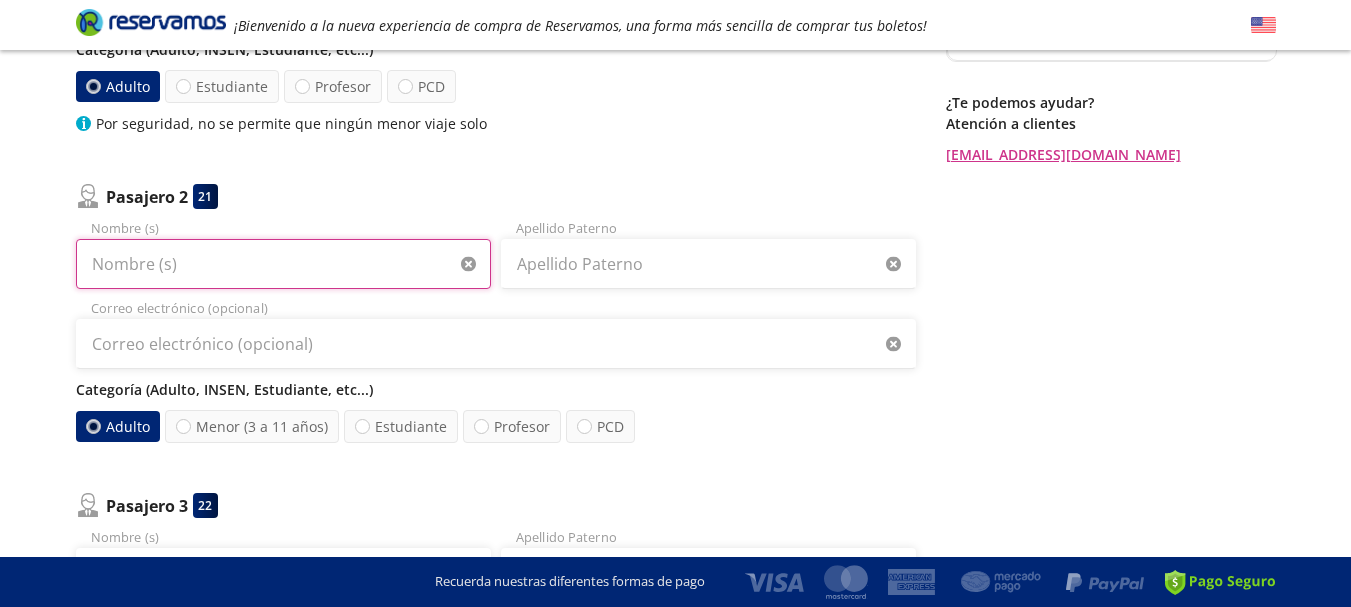 click on "Nombre (s)" at bounding box center (283, 264) 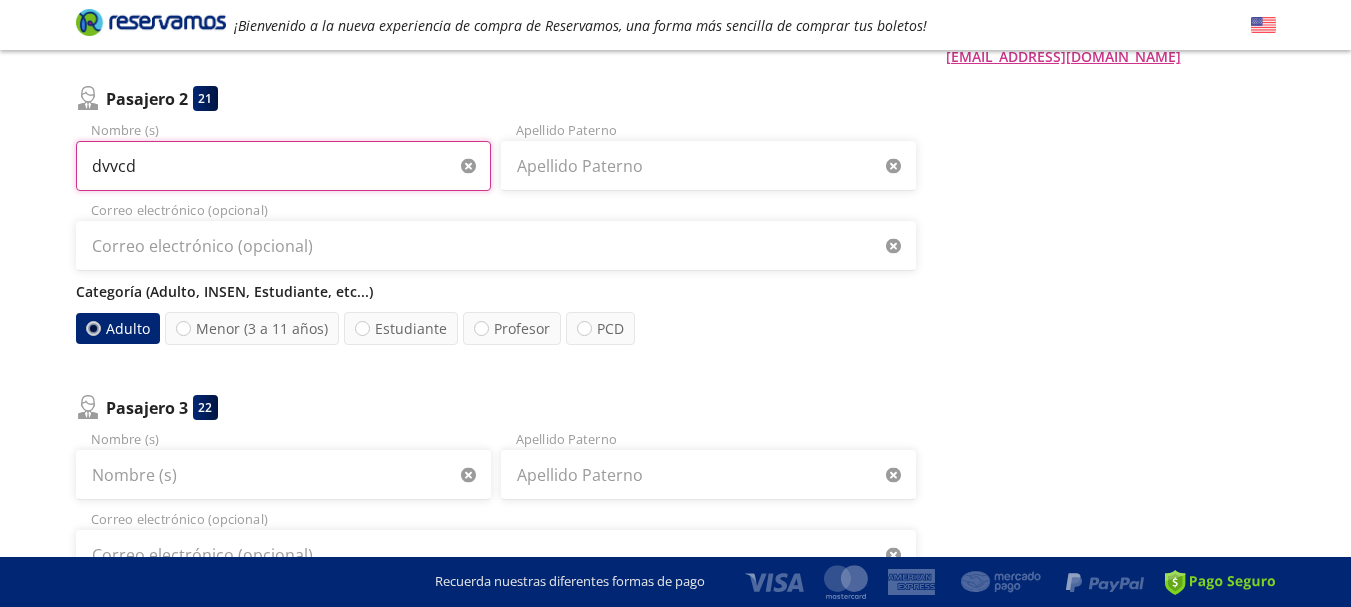 scroll, scrollTop: 600, scrollLeft: 0, axis: vertical 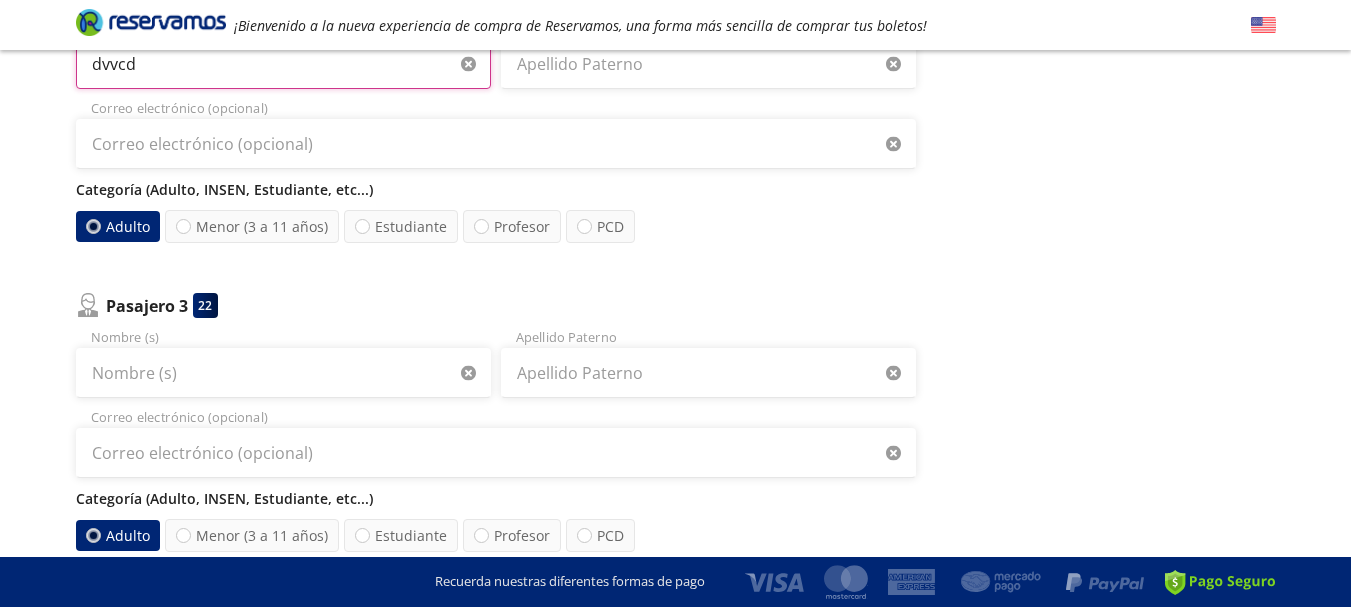 type on "dvvcd" 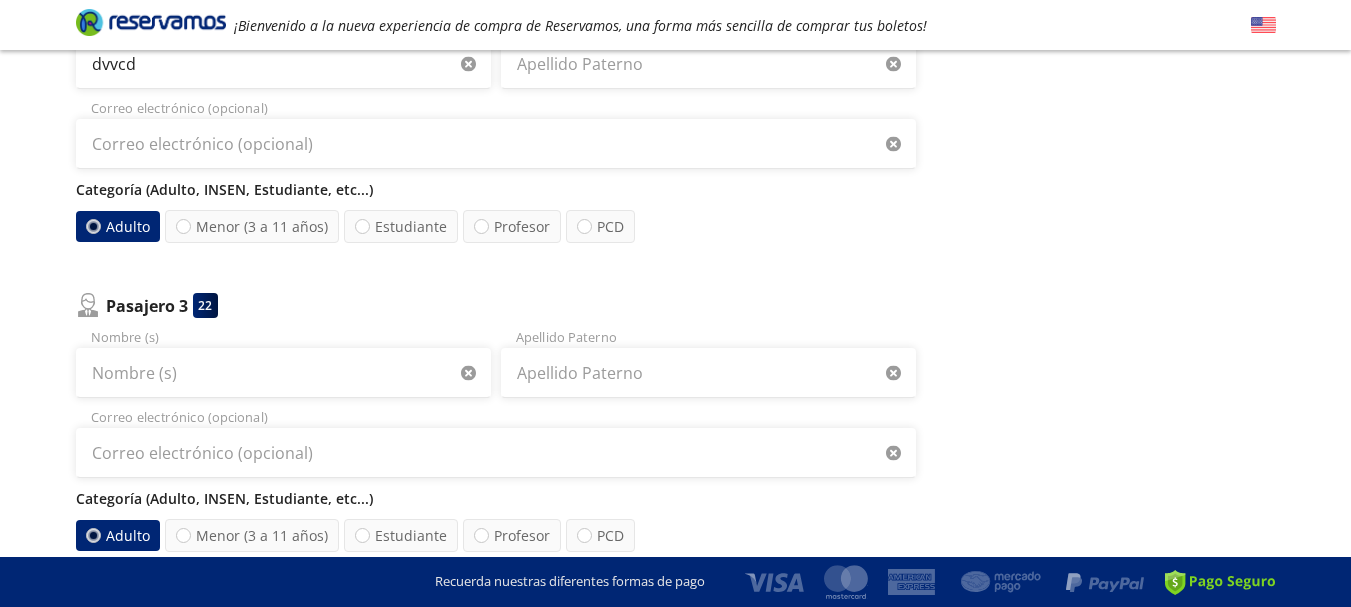 click on "Nombre (s)" at bounding box center [283, 363] 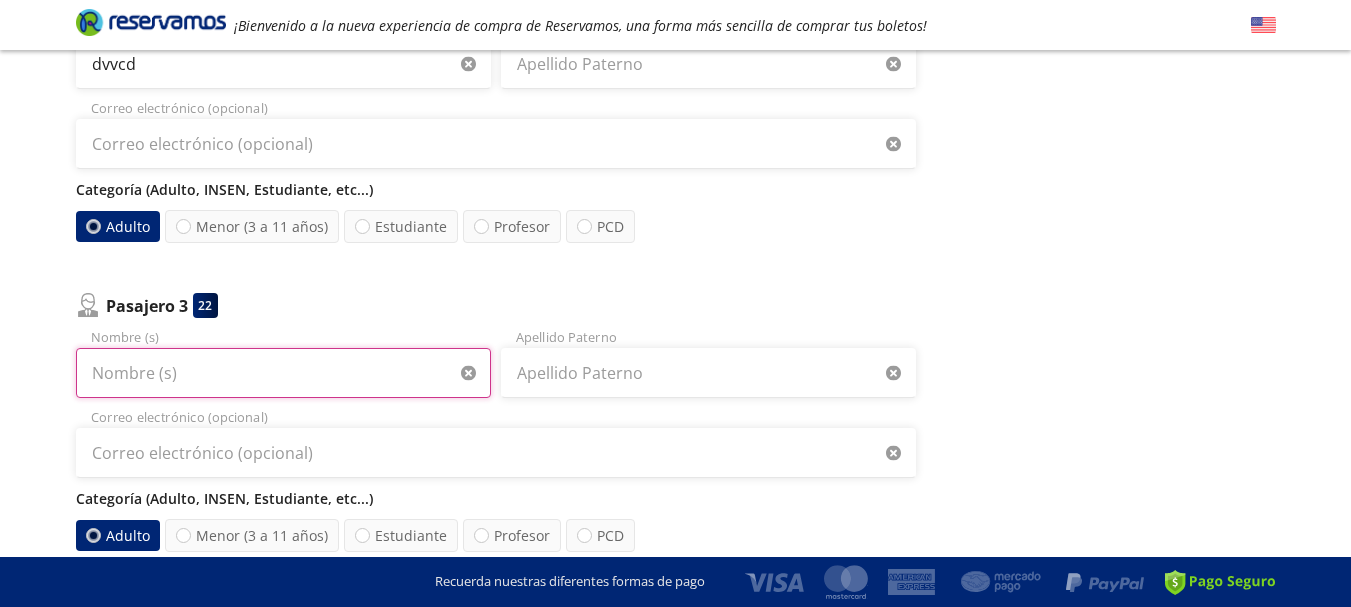 click on "Nombre (s)" at bounding box center (283, 373) 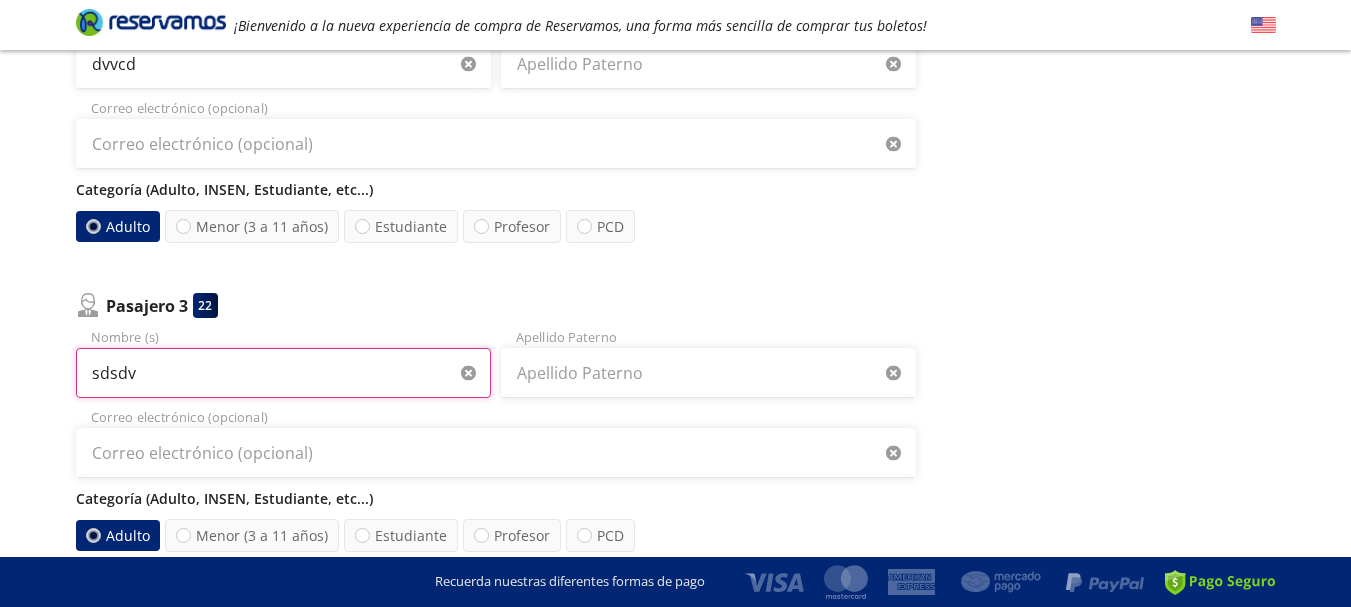 scroll, scrollTop: 800, scrollLeft: 0, axis: vertical 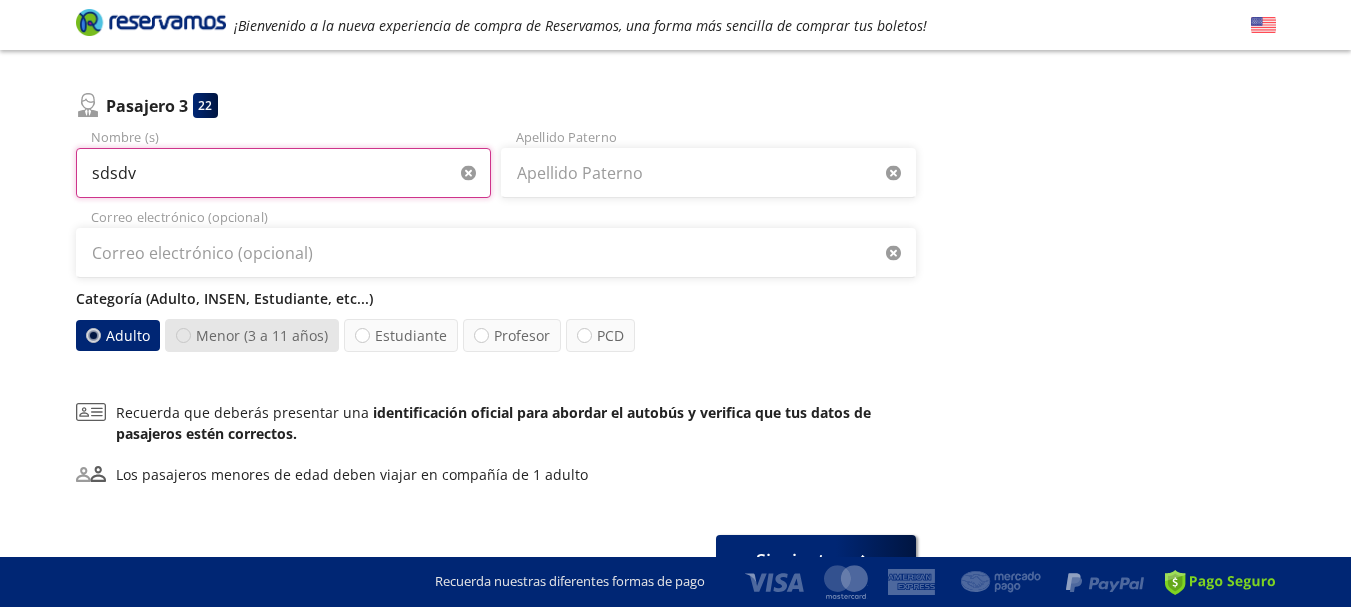 type on "sdsdv" 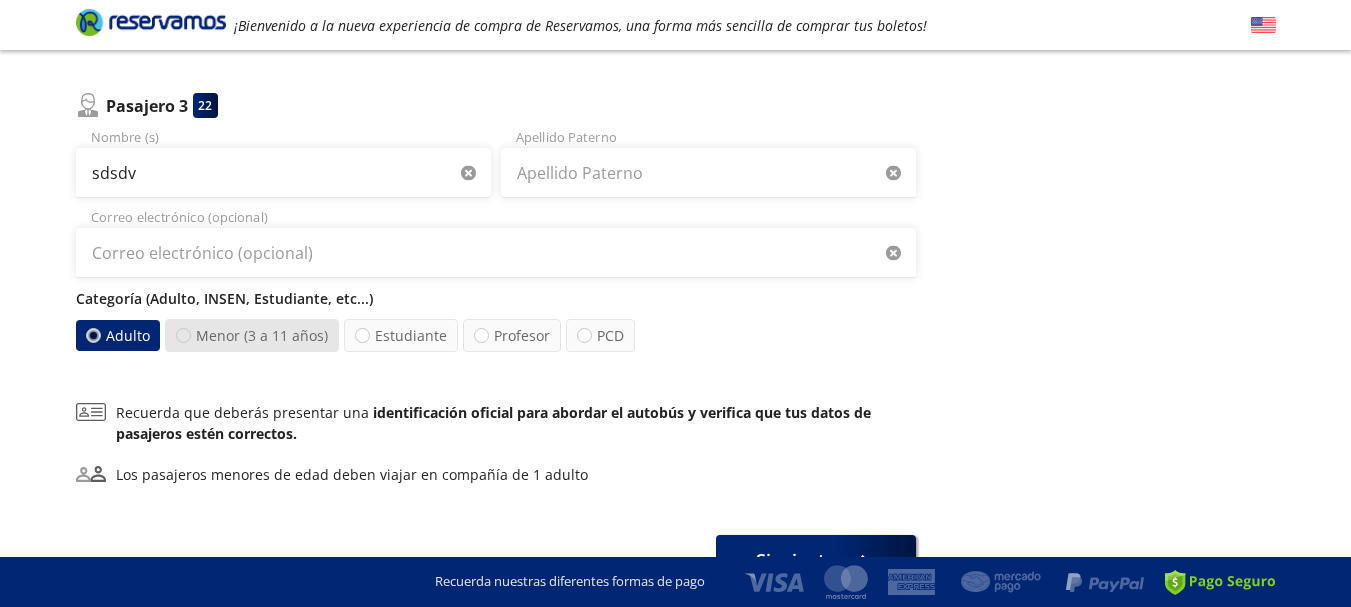 click at bounding box center (183, 335) 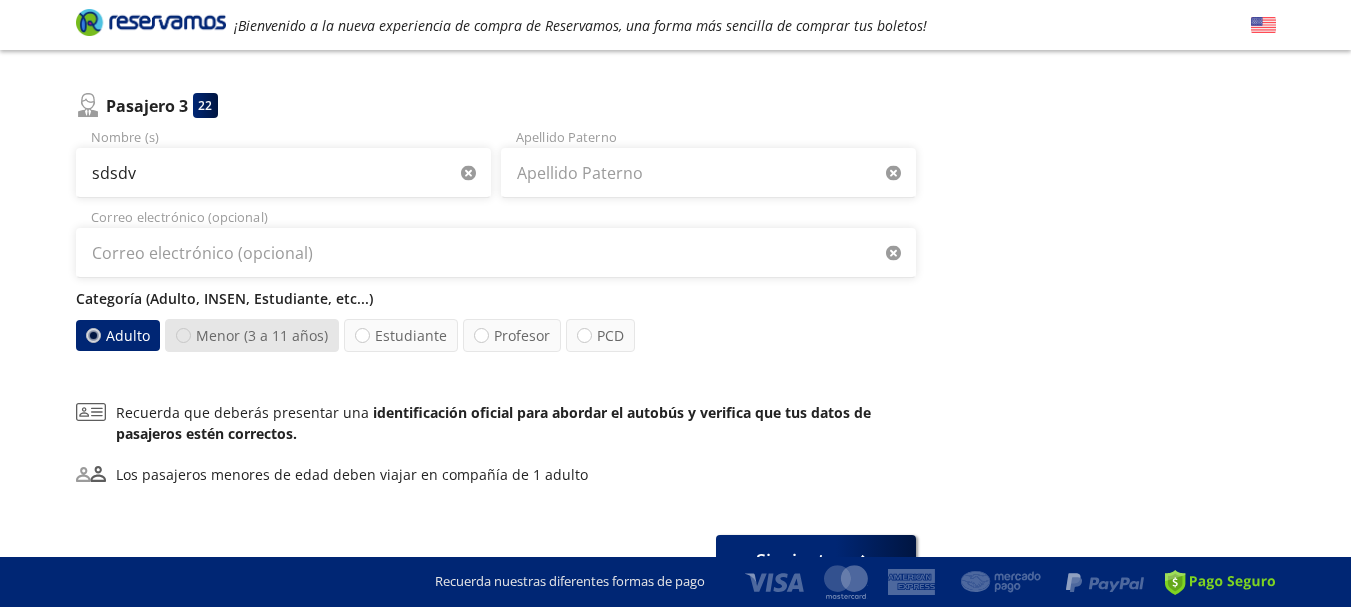 click on "Menor (3 a 11 años)" at bounding box center (183, 335) 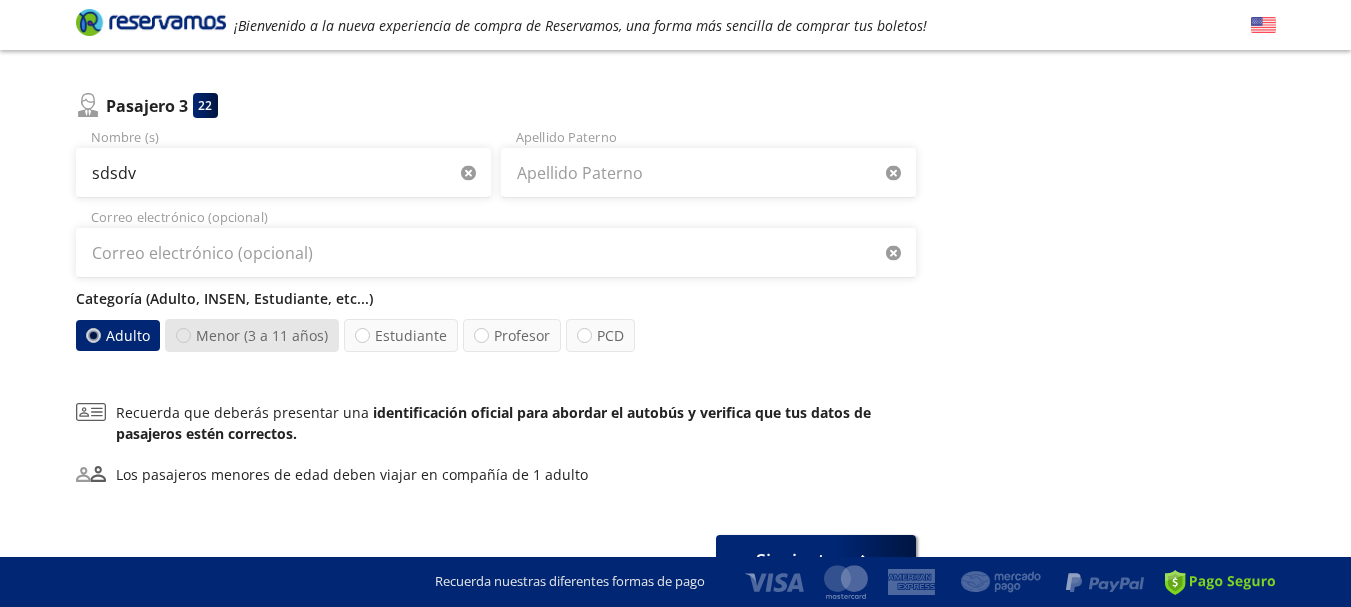 radio on "true" 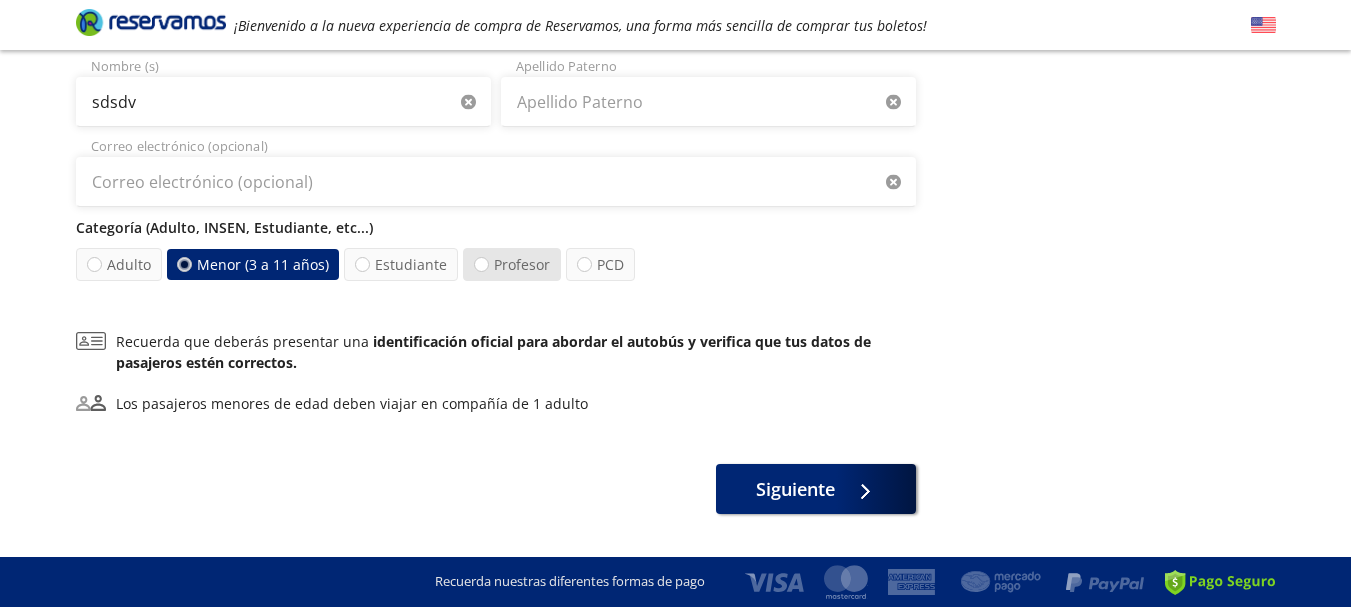 scroll, scrollTop: 918, scrollLeft: 0, axis: vertical 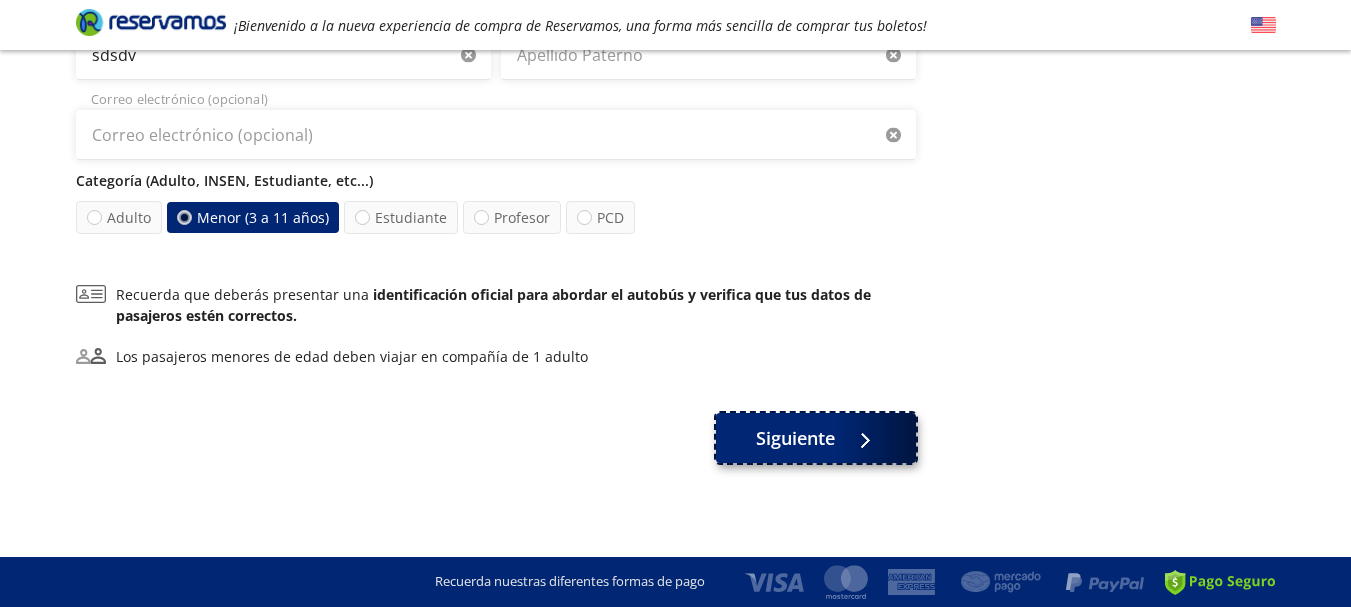 click on "Siguiente" at bounding box center [795, 438] 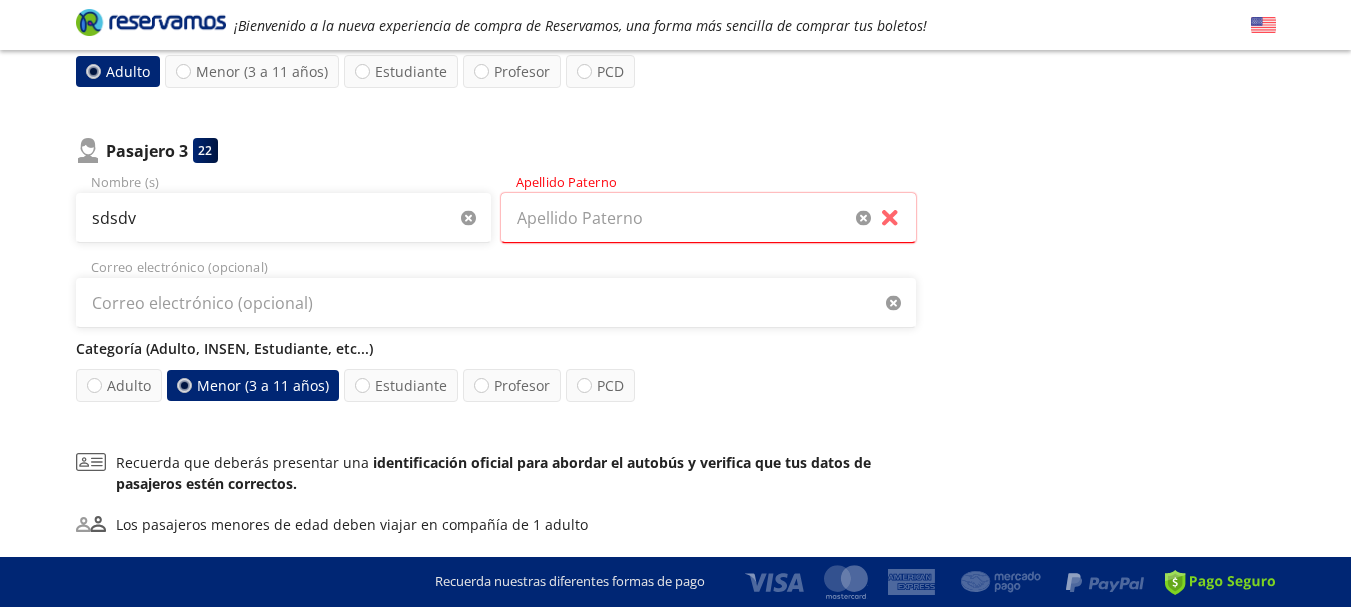 scroll, scrollTop: 704, scrollLeft: 0, axis: vertical 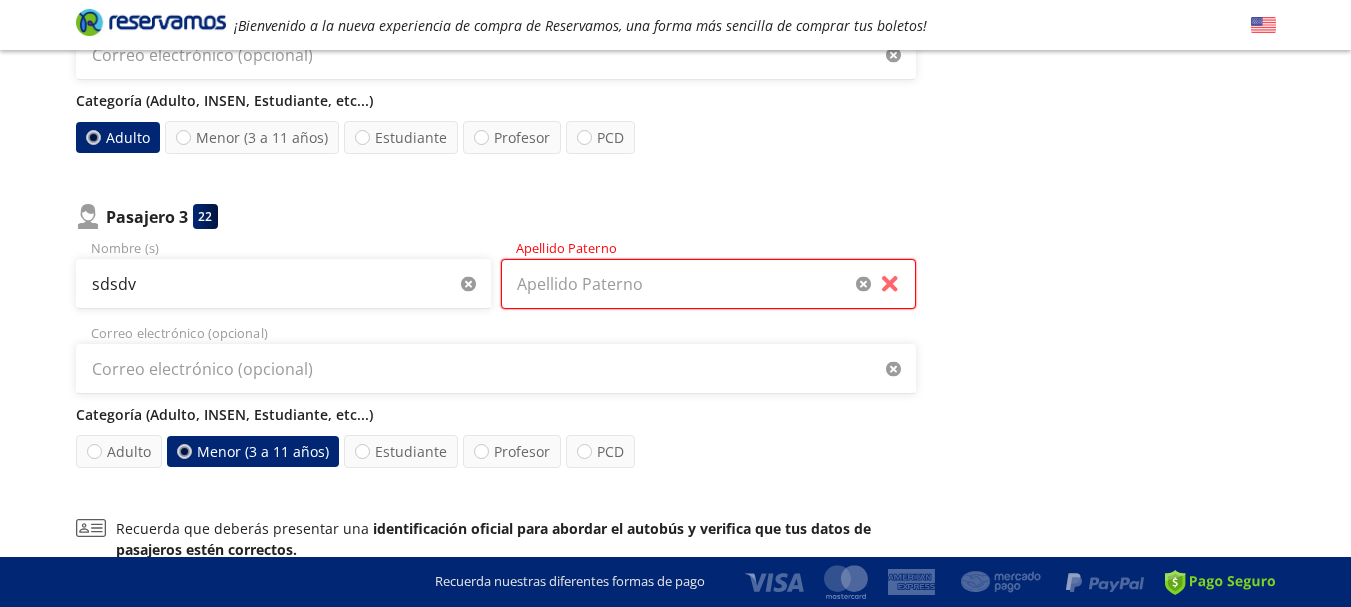click on "Apellido Paterno" at bounding box center [708, 284] 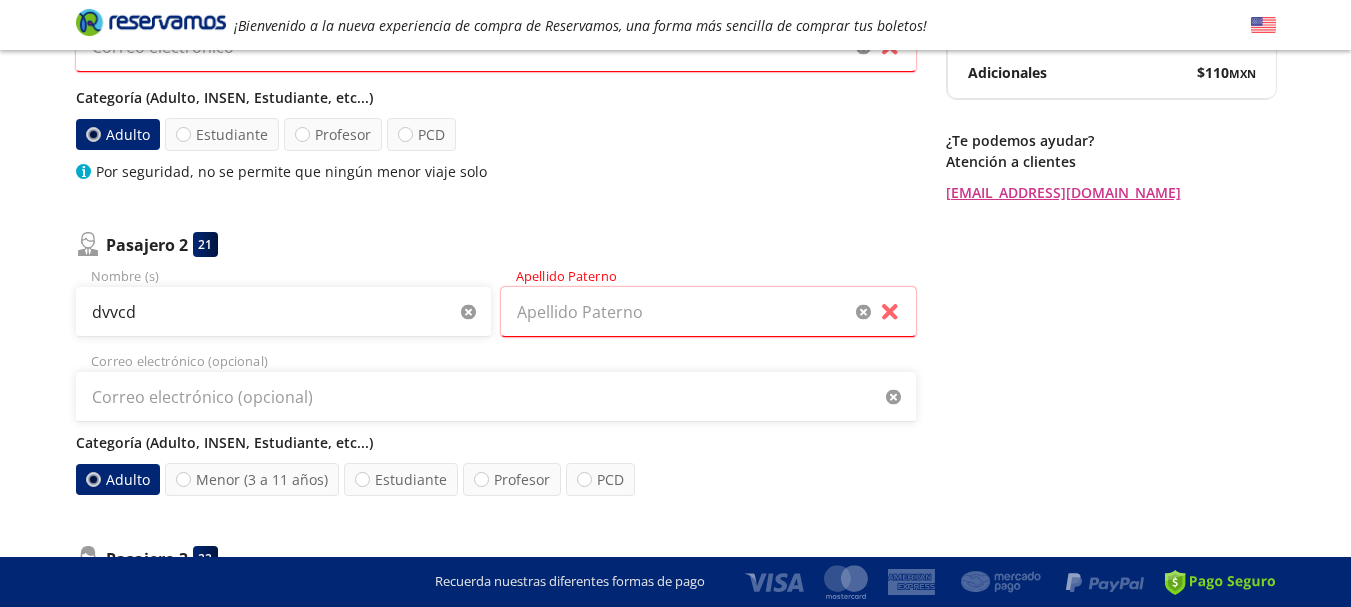 scroll, scrollTop: 299, scrollLeft: 0, axis: vertical 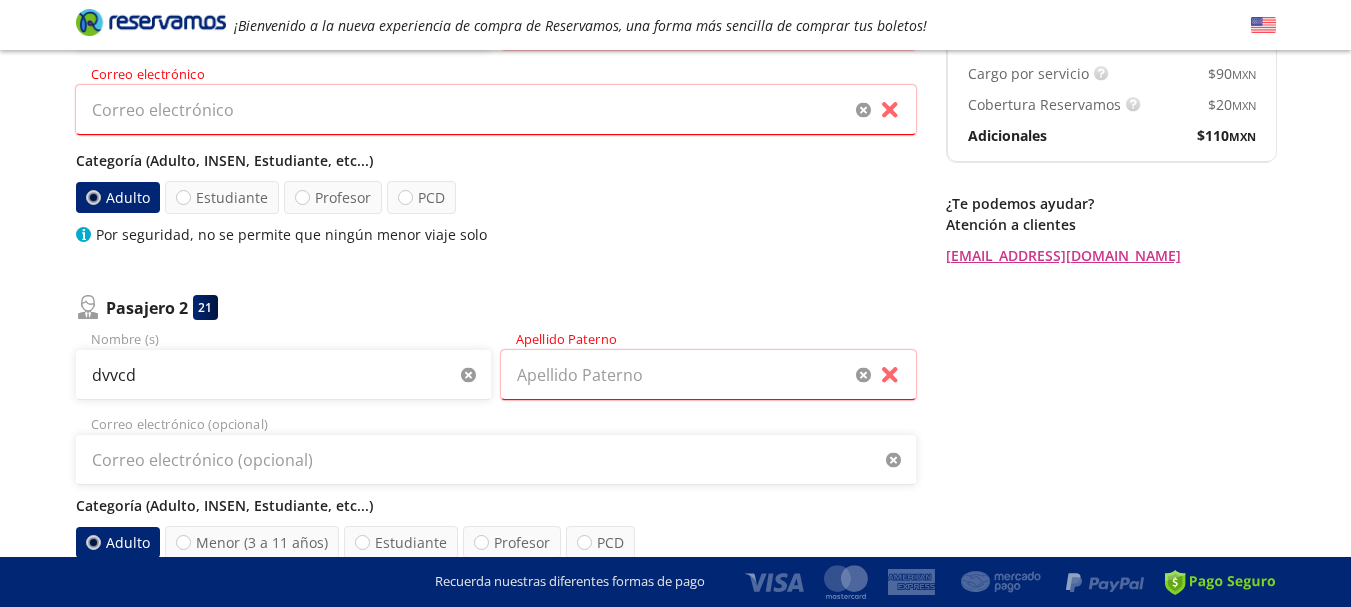 type on "s" 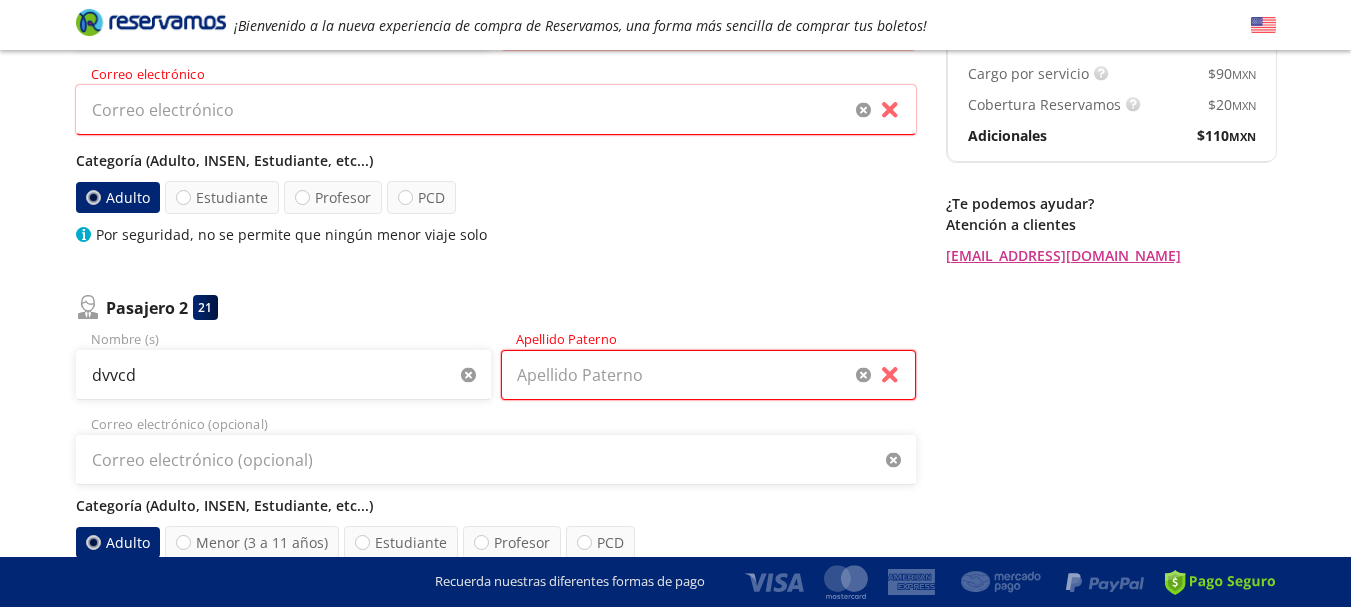 click on "Apellido Paterno" at bounding box center (708, 375) 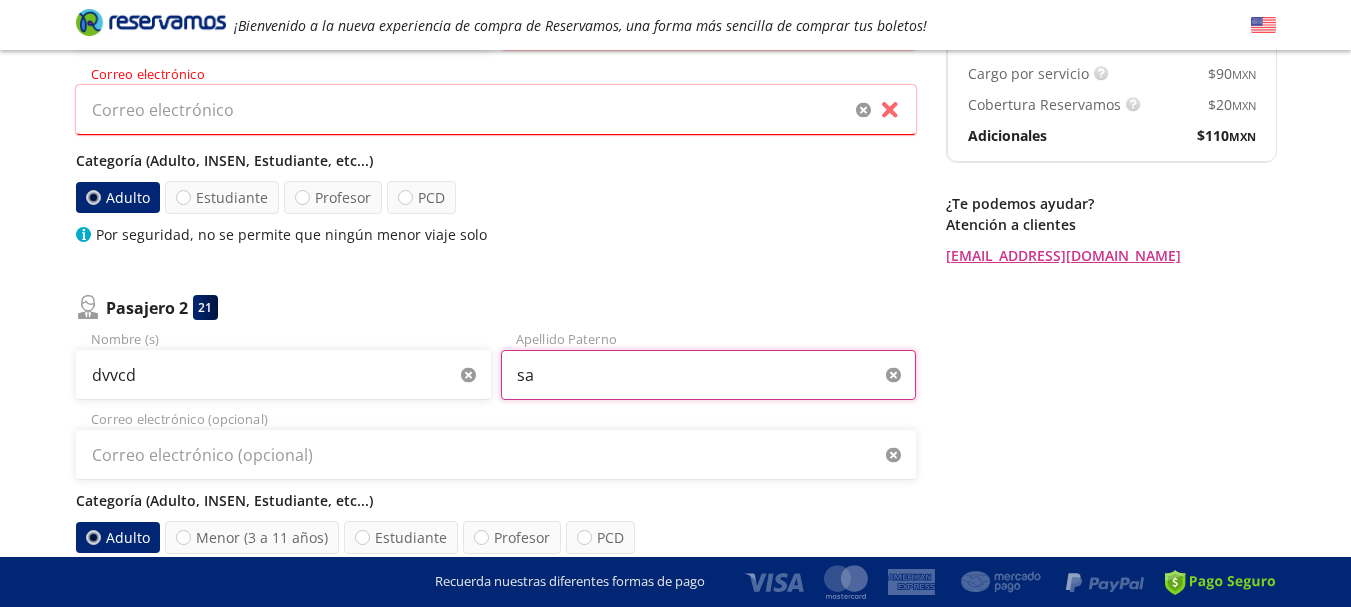 type on "sa" 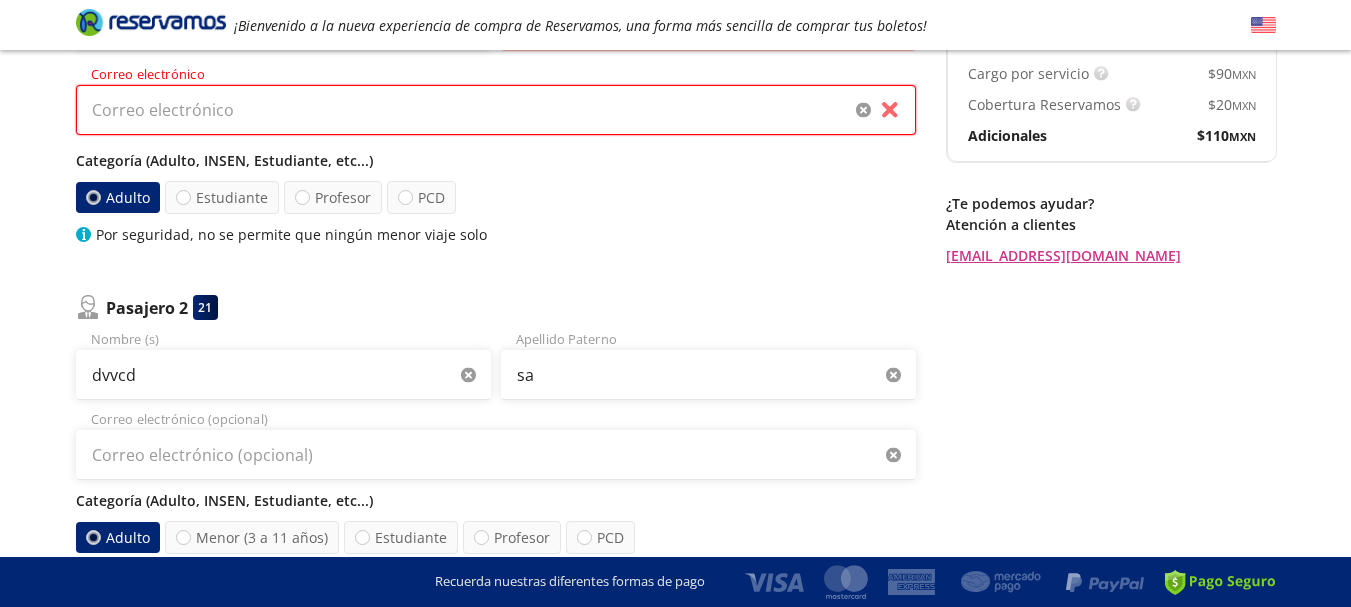 click on "Correo electrónico" at bounding box center (496, 110) 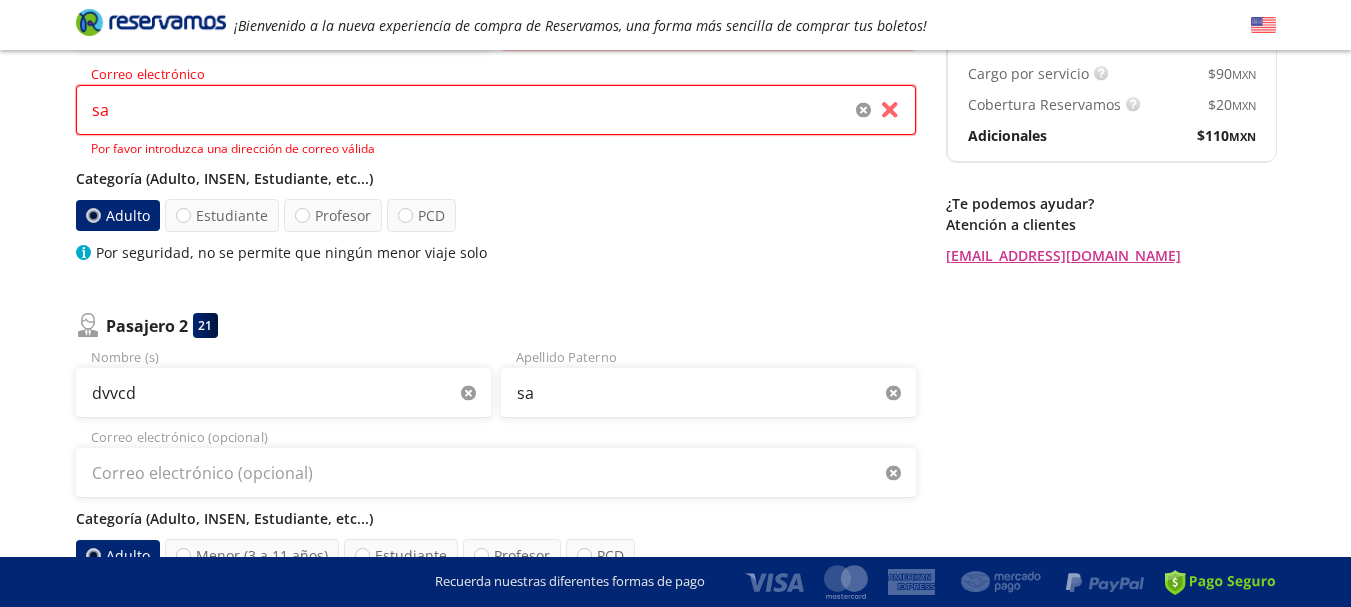scroll, scrollTop: 99, scrollLeft: 0, axis: vertical 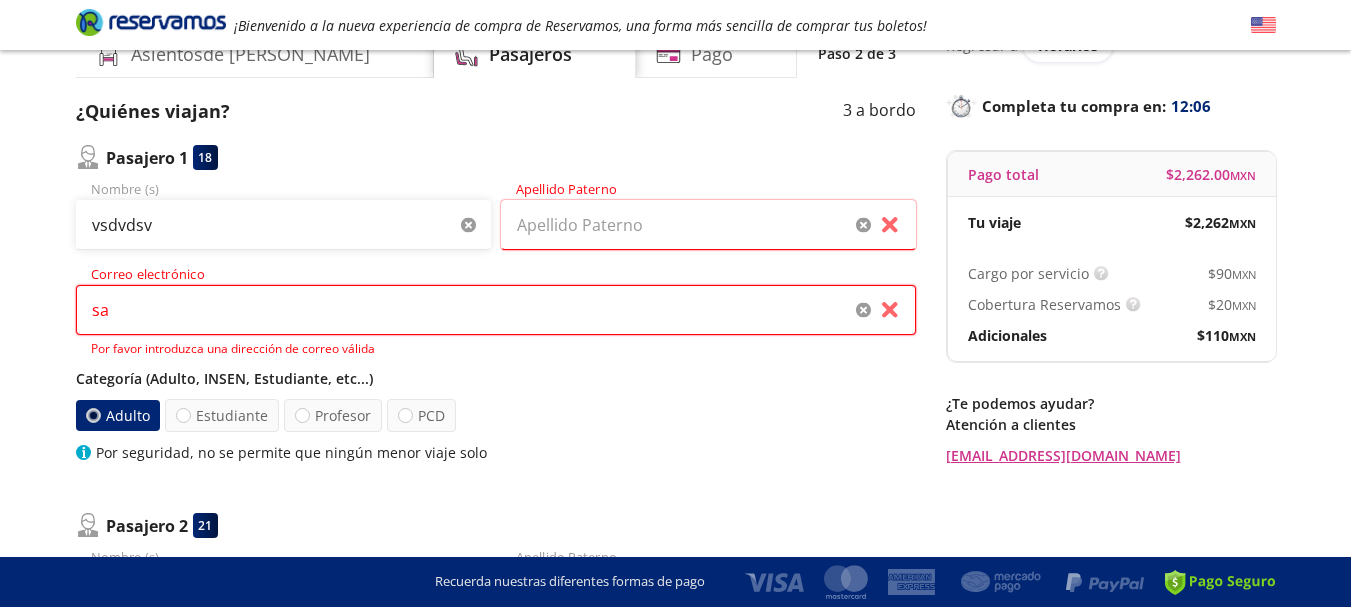 type on "sa" 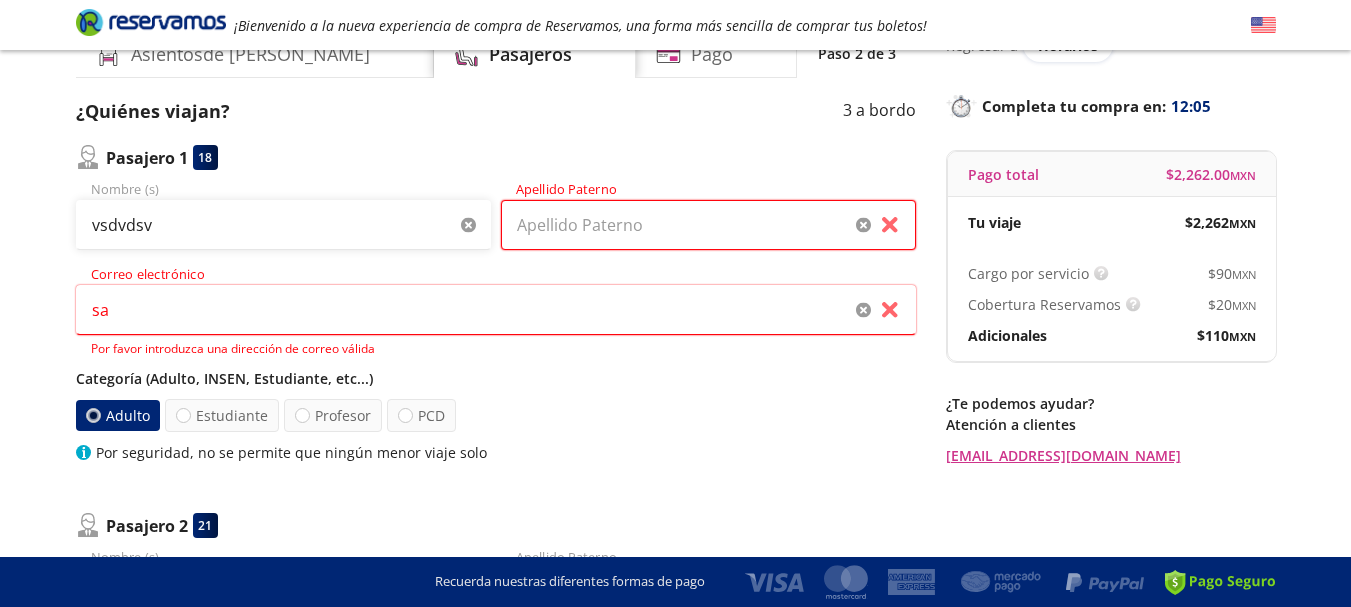drag, startPoint x: 678, startPoint y: 203, endPoint x: 662, endPoint y: 218, distance: 21.931713 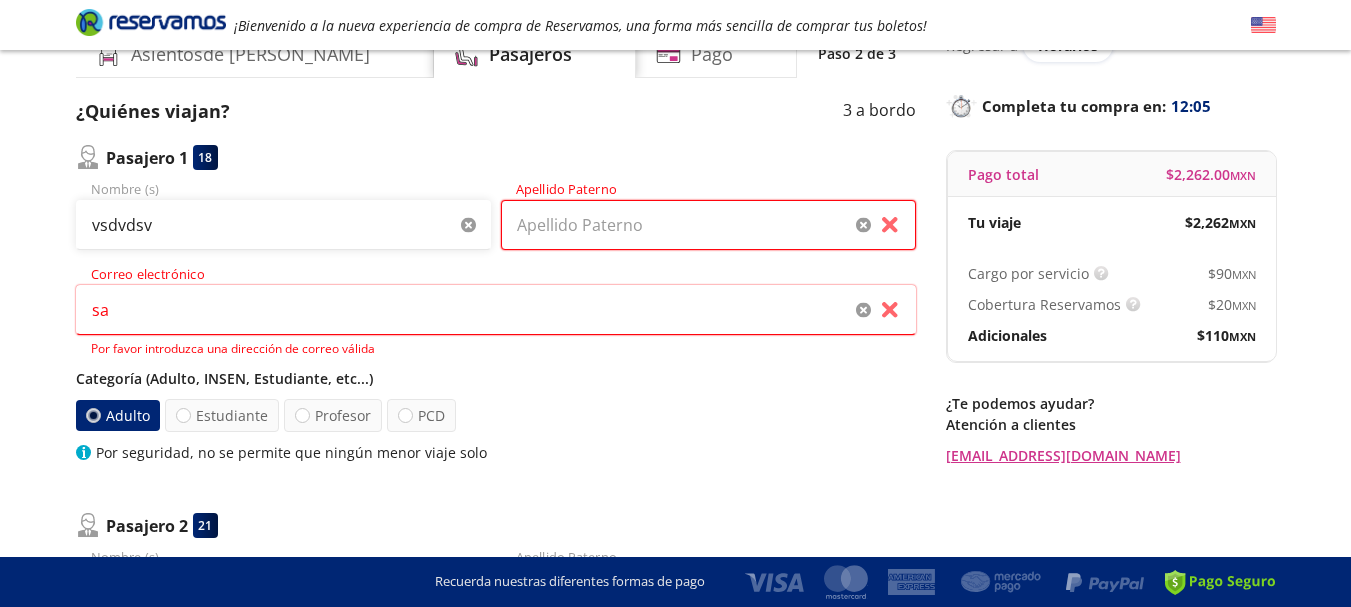 click on "Apellido Paterno" at bounding box center (708, 225) 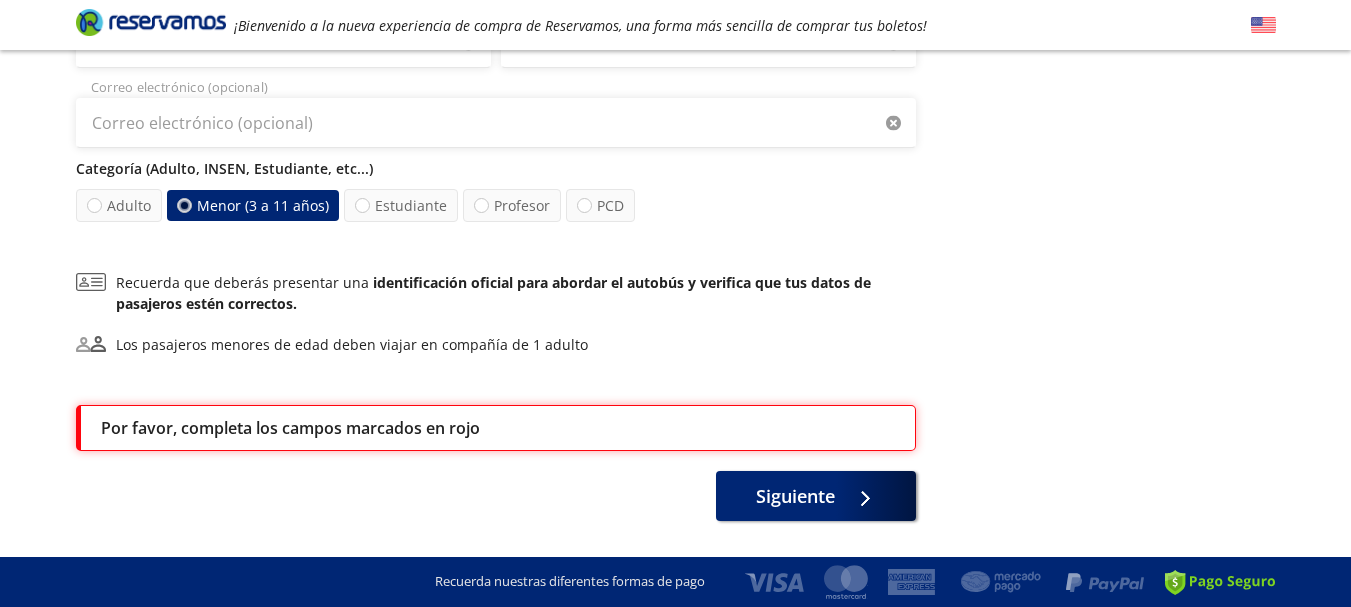 scroll, scrollTop: 1007, scrollLeft: 0, axis: vertical 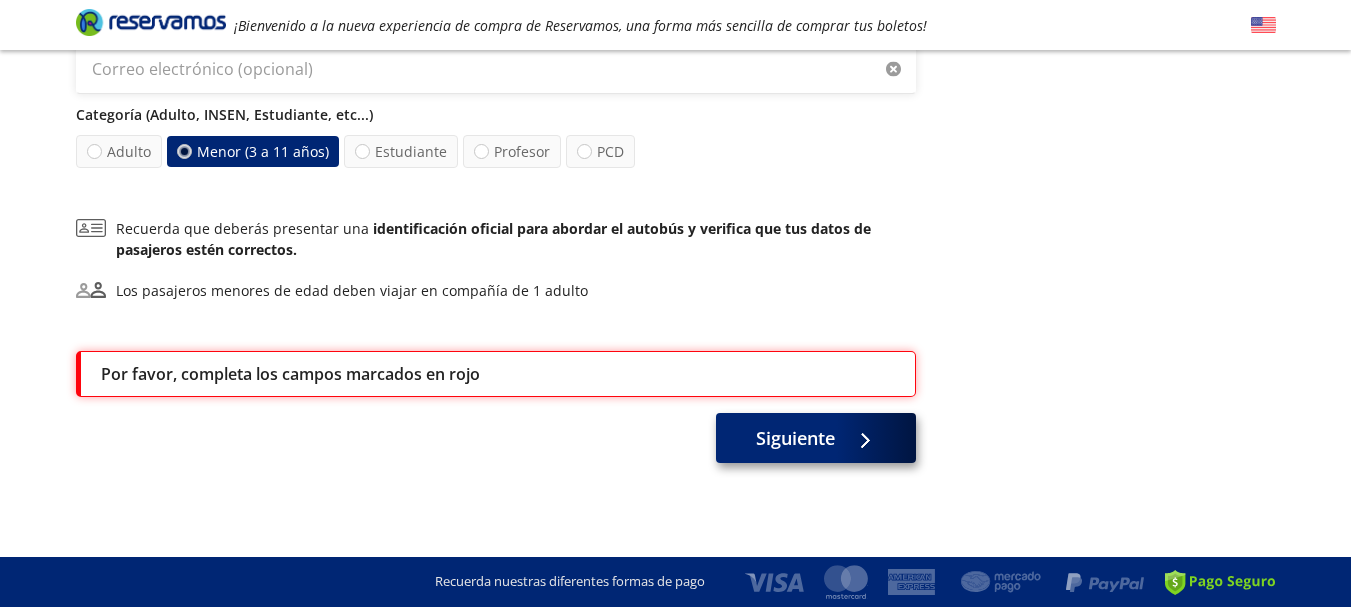 type on "ssa" 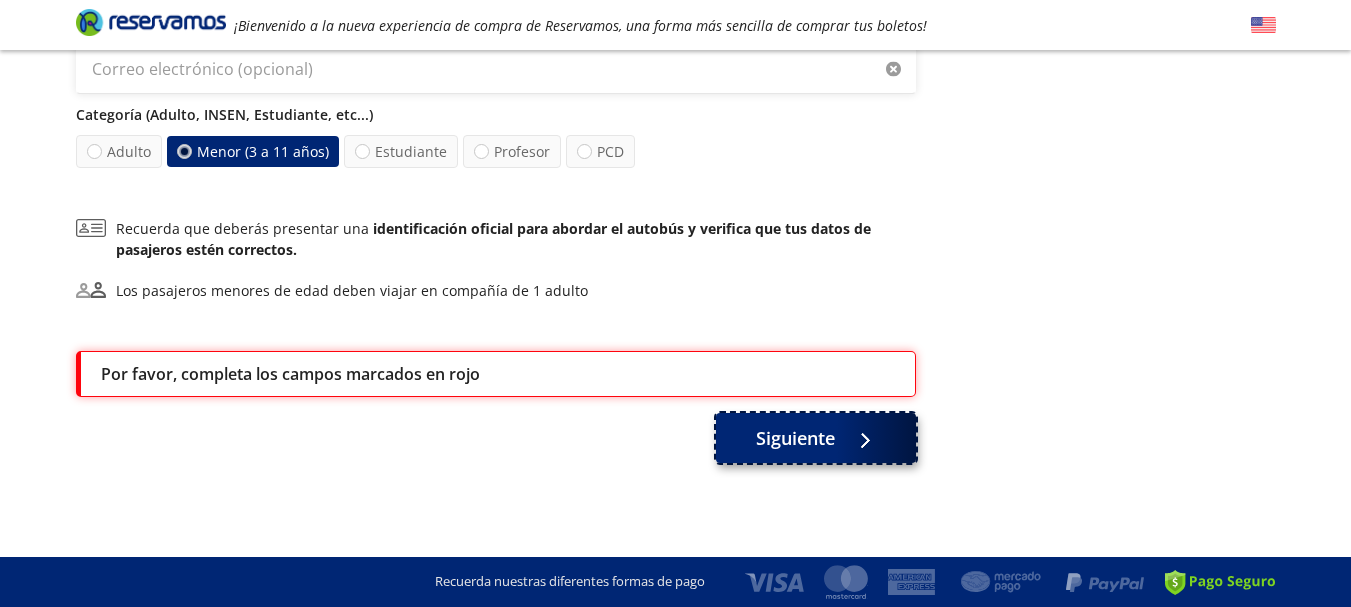 click on "Siguiente" at bounding box center (795, 438) 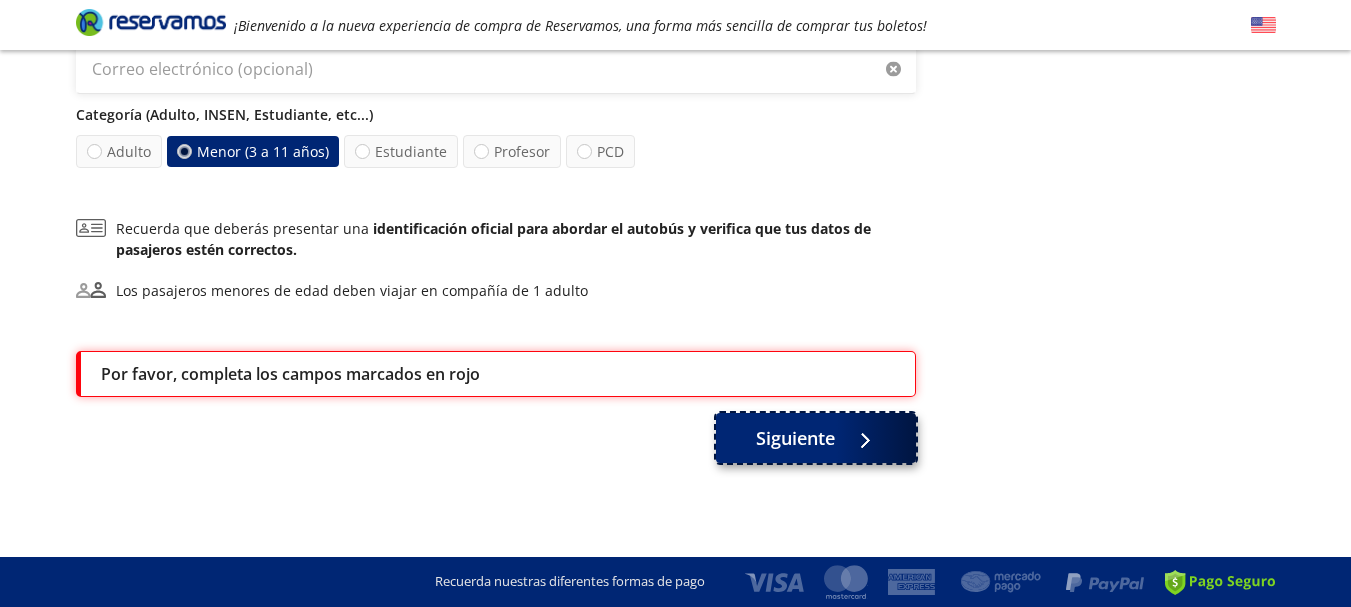 click at bounding box center (860, 438) 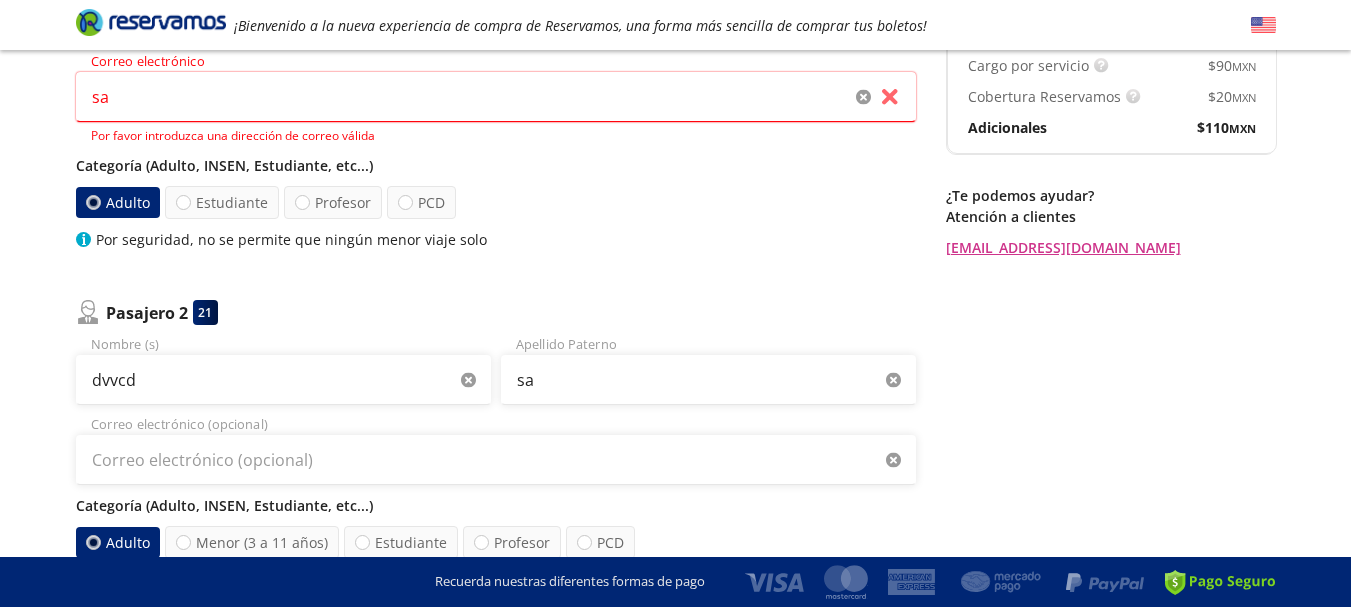 scroll, scrollTop: 207, scrollLeft: 0, axis: vertical 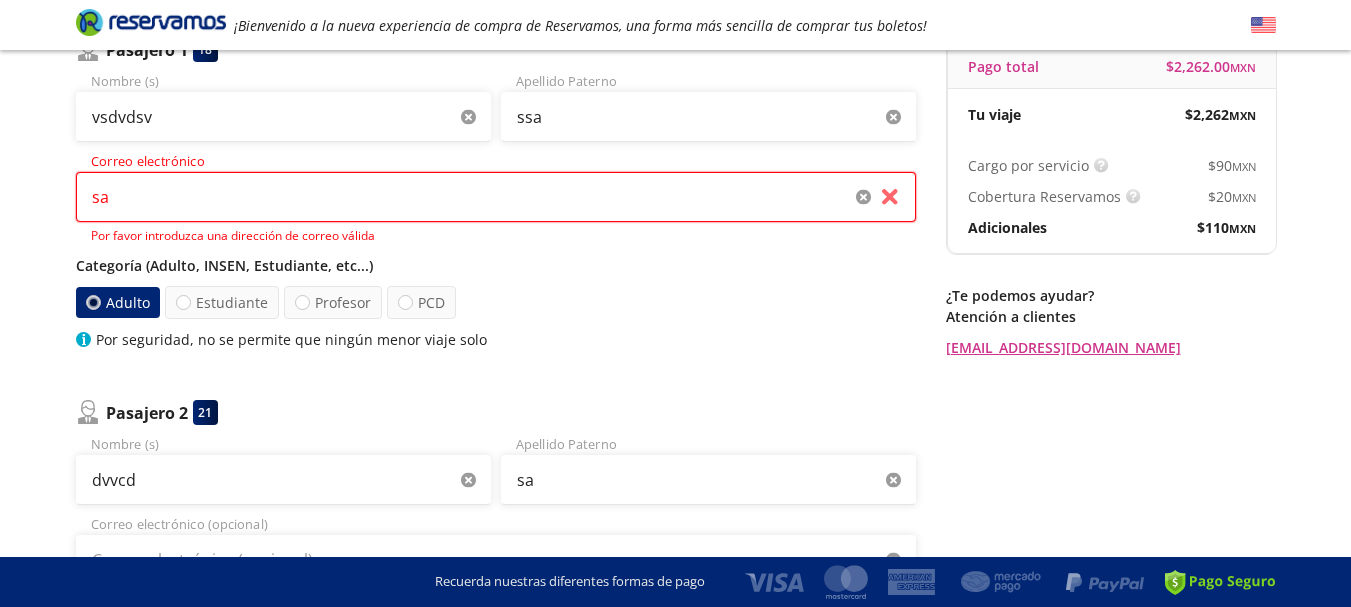 drag, startPoint x: 268, startPoint y: 205, endPoint x: 0, endPoint y: 199, distance: 268.06717 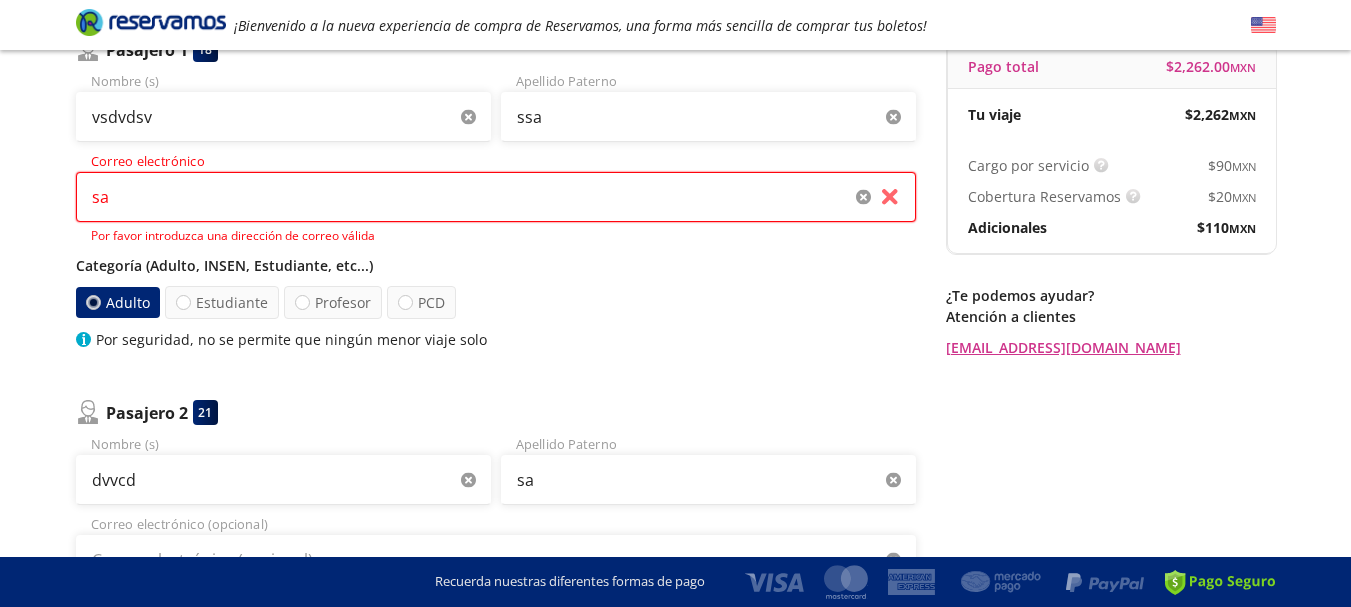 click on "Group 9 Created with Sketch. Datos para la compra Hermosillo  -  Los Mochis ¡Bienvenido a la nueva experiencia de compra de Reservamos, una forma más sencilla de comprar tus boletos! Completa tu compra en : 11:50 Hermosillo  -  Los Mochis 126 Tu viaje de ida 11:59 PM - 11 Jul Detalles Completa tu compra en : 11:50 Asientos  de Ida Pasajeros Pago Paso 2 de 3 ¿Quiénes viajan? 3 a bordo Pasajero 1 18 vsdvdsv Nombre (s) ssa Apellido Paterno sa Por favor introduzca una dirección de correo válida Correo electrónico Categoría (Adulto, INSEN, Estudiante, etc...) Adulto Estudiante Profesor PCD Por seguridad, no se permite que ningún menor viaje solo Pasajero 2 21 dvvcd Nombre (s) sa Apellido Paterno Correo electrónico (opcional) Categoría (Adulto, INSEN, Estudiante, etc...) Adulto Menor (3 a 11 años) Estudiante Profesor PCD Pasajero 3 22 sdsdv Nombre (s) s Apellido Paterno Correo electrónico (opcional) Categoría (Adulto, INSEN, Estudiante, etc...) Adulto Menor (3 a 11 años) Estudiante Profesor PCD   : $" at bounding box center [675, 600] 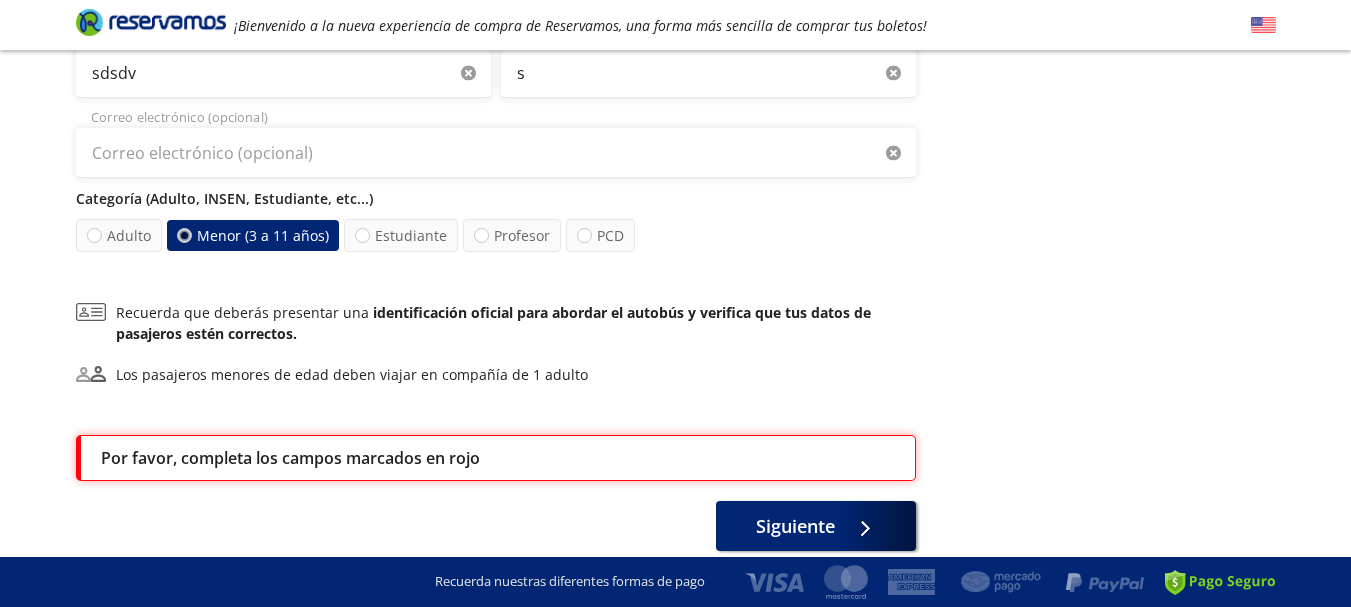 scroll, scrollTop: 907, scrollLeft: 0, axis: vertical 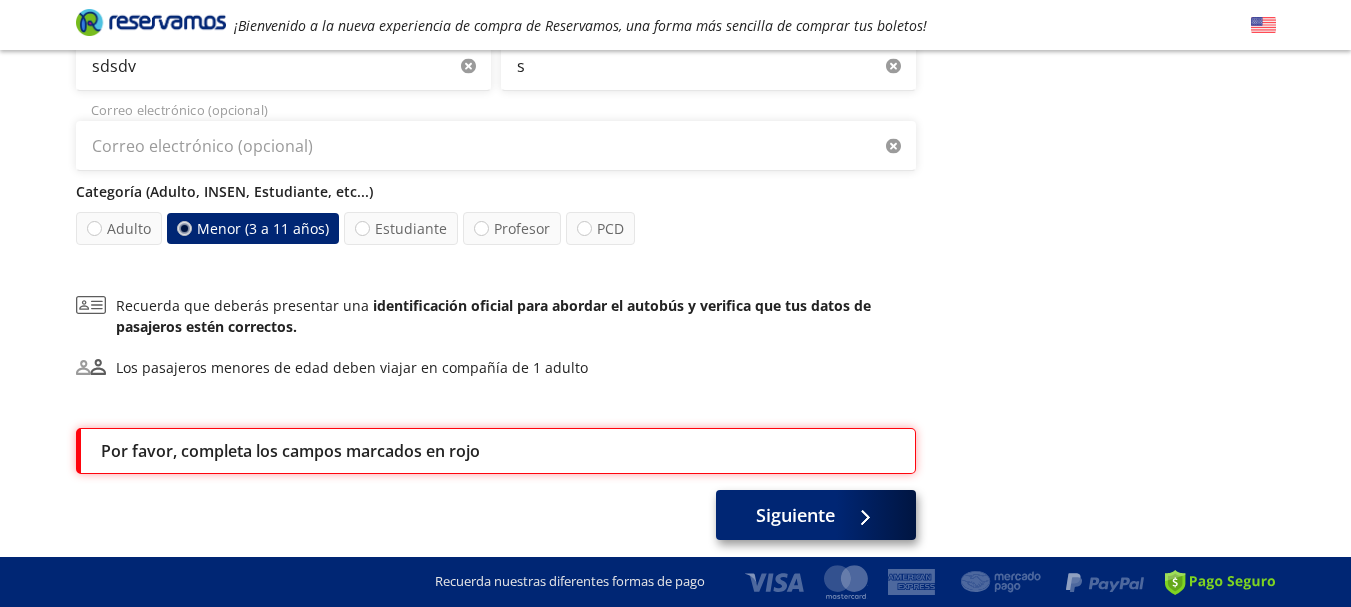 type on "catire@hotmail.com" 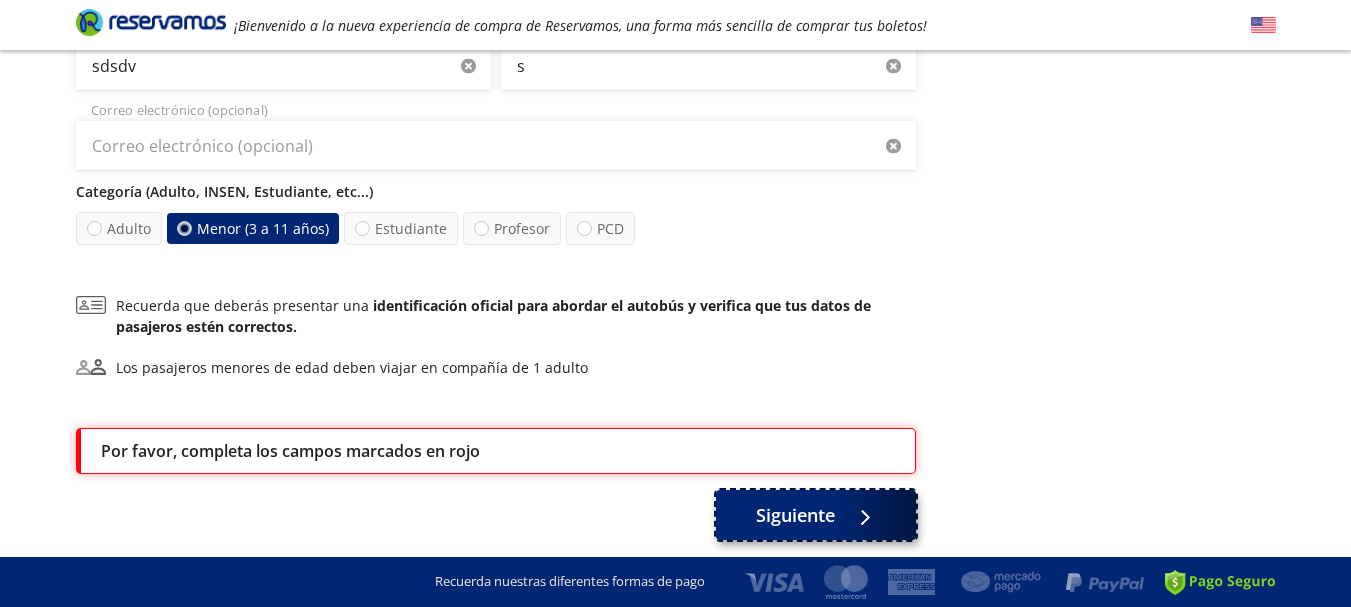 click on "Siguiente" at bounding box center [795, 515] 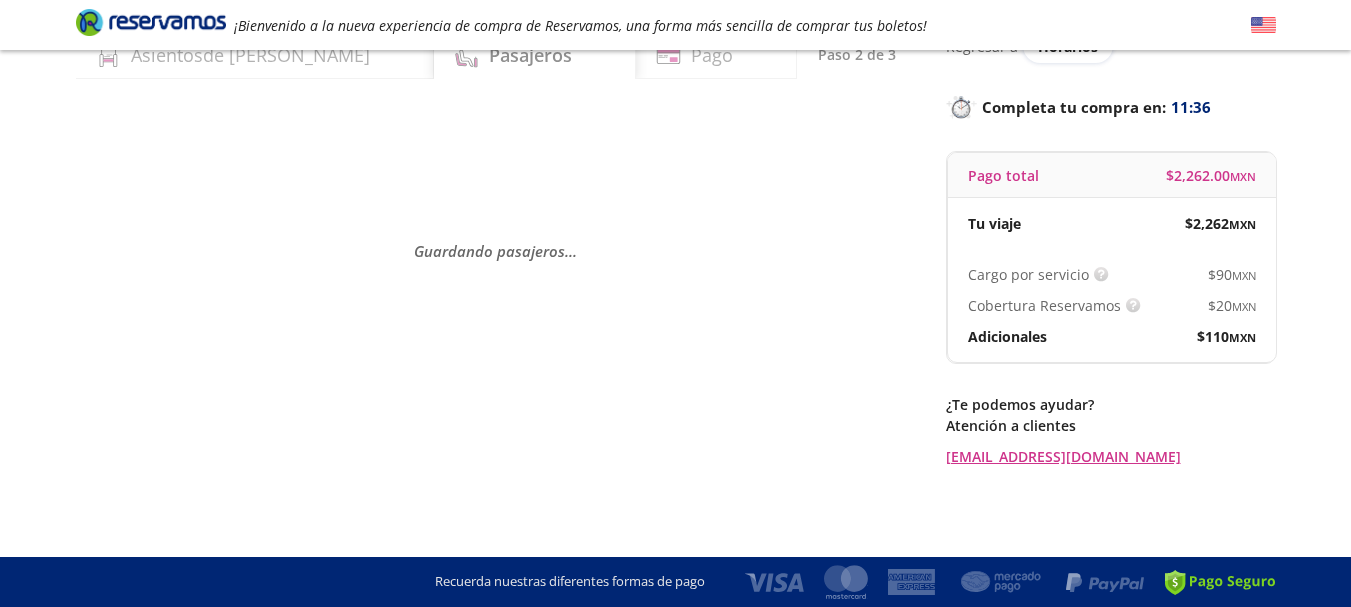 scroll, scrollTop: 0, scrollLeft: 0, axis: both 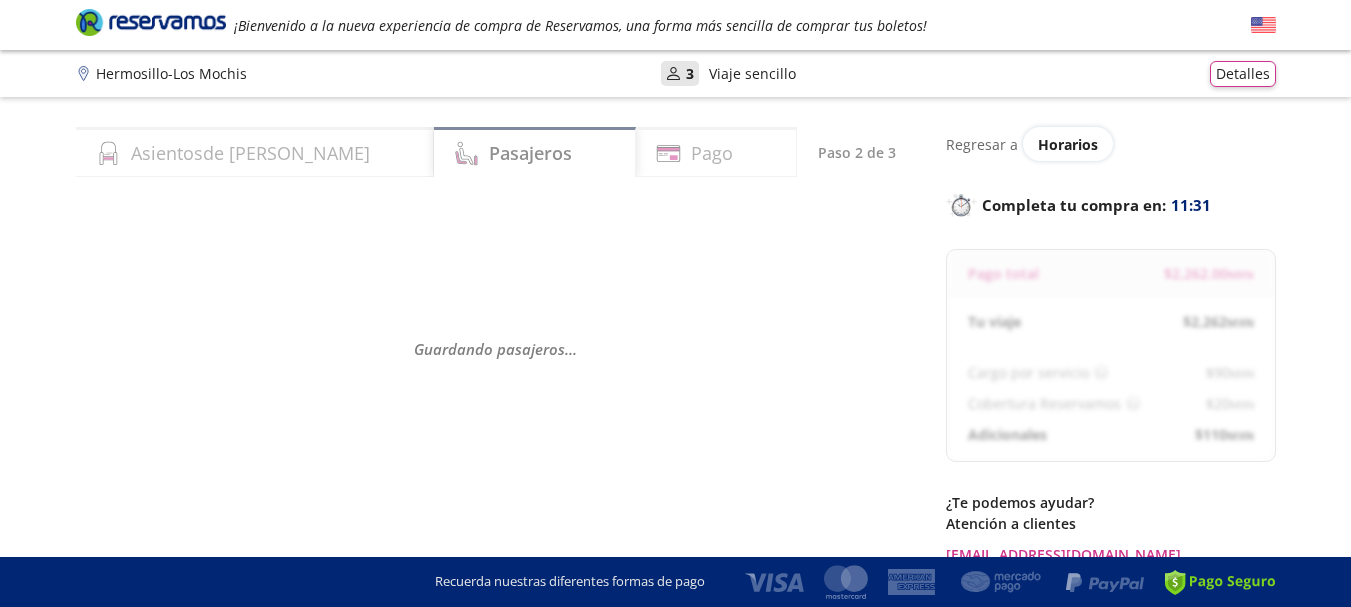 select on "MX" 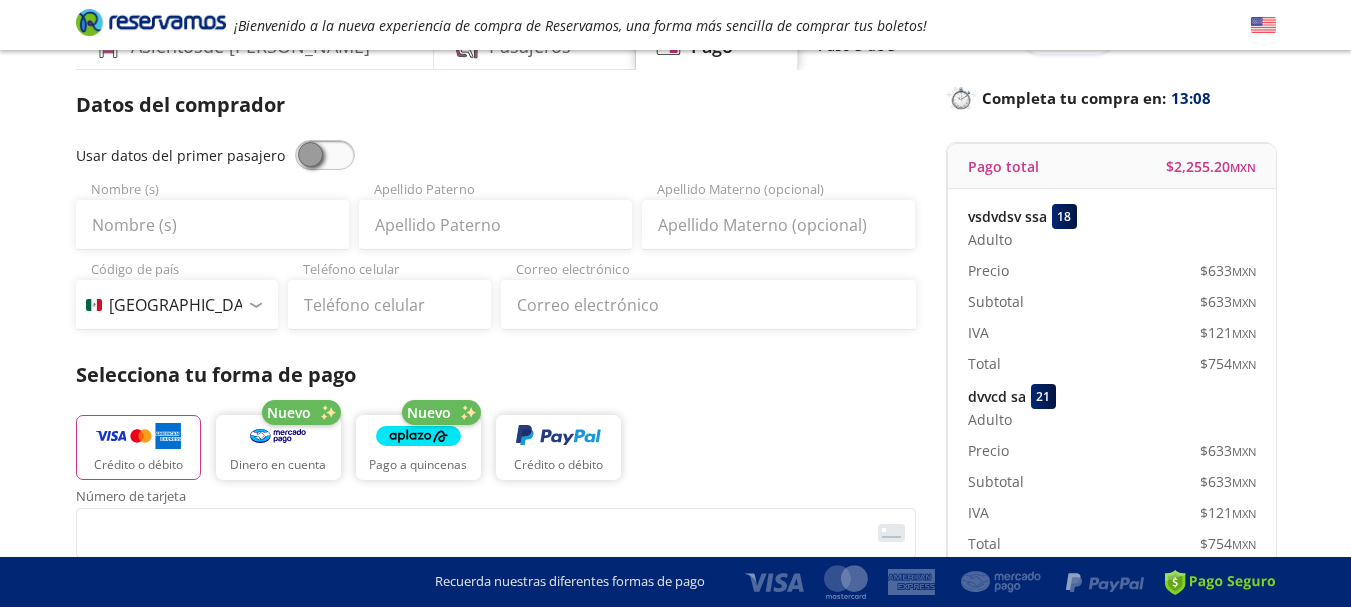 scroll, scrollTop: 0, scrollLeft: 0, axis: both 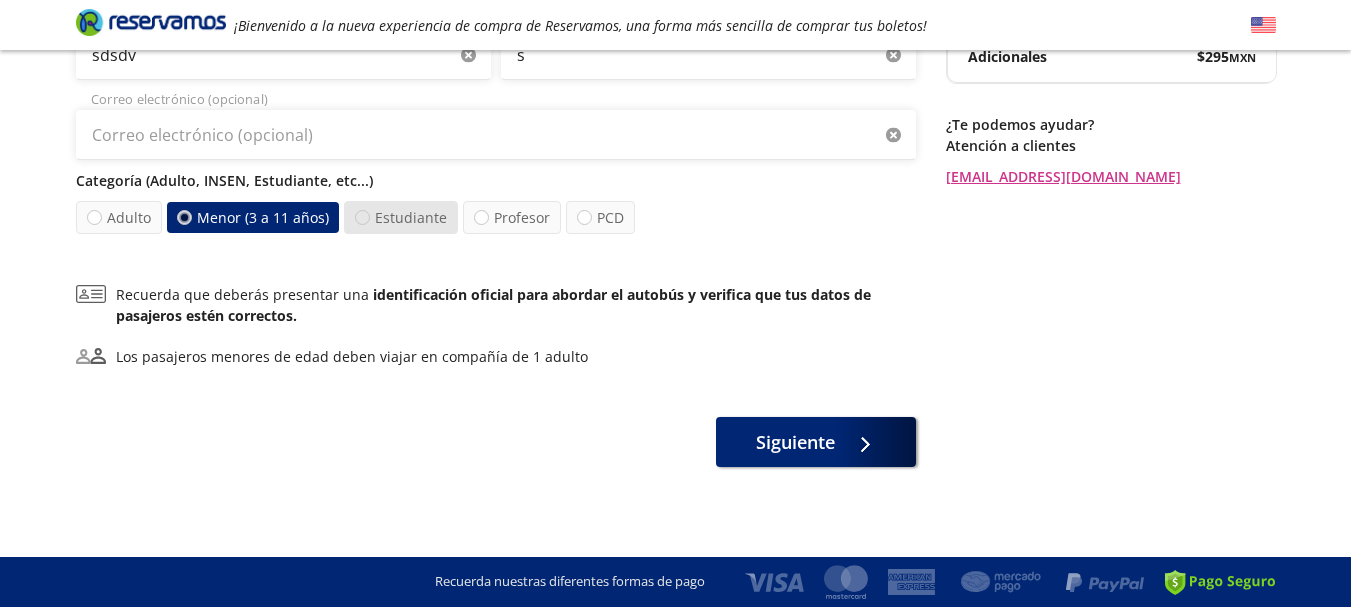 click at bounding box center (362, 217) 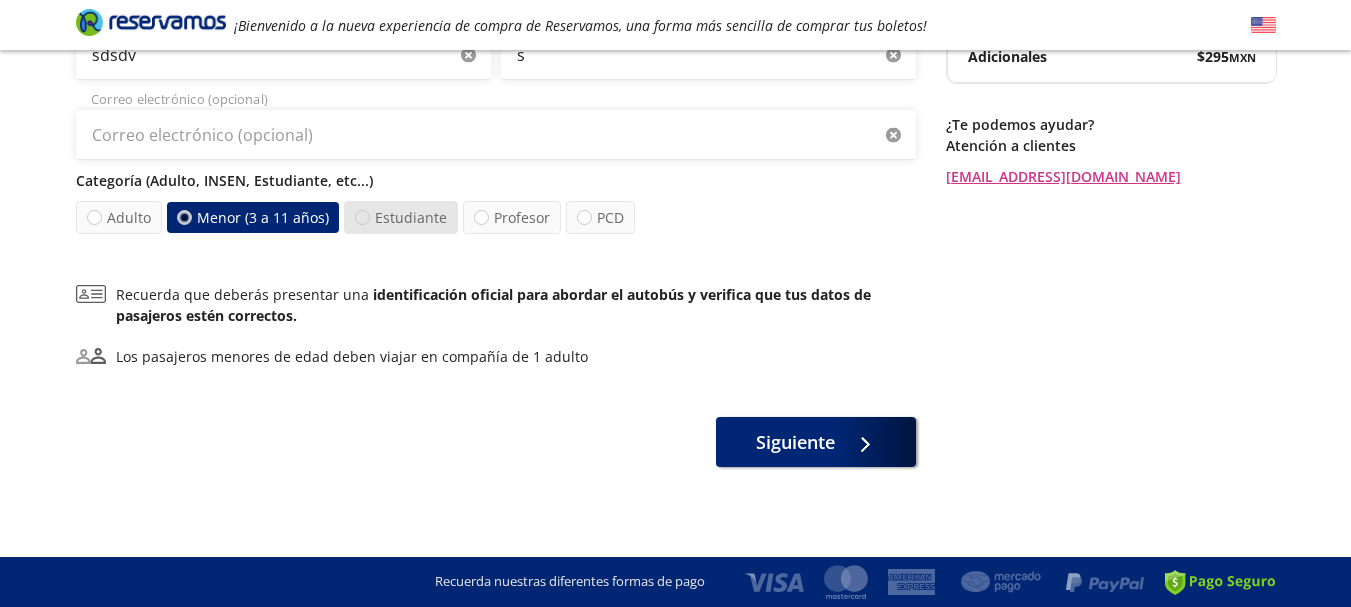 click on "Estudiante" at bounding box center [362, 217] 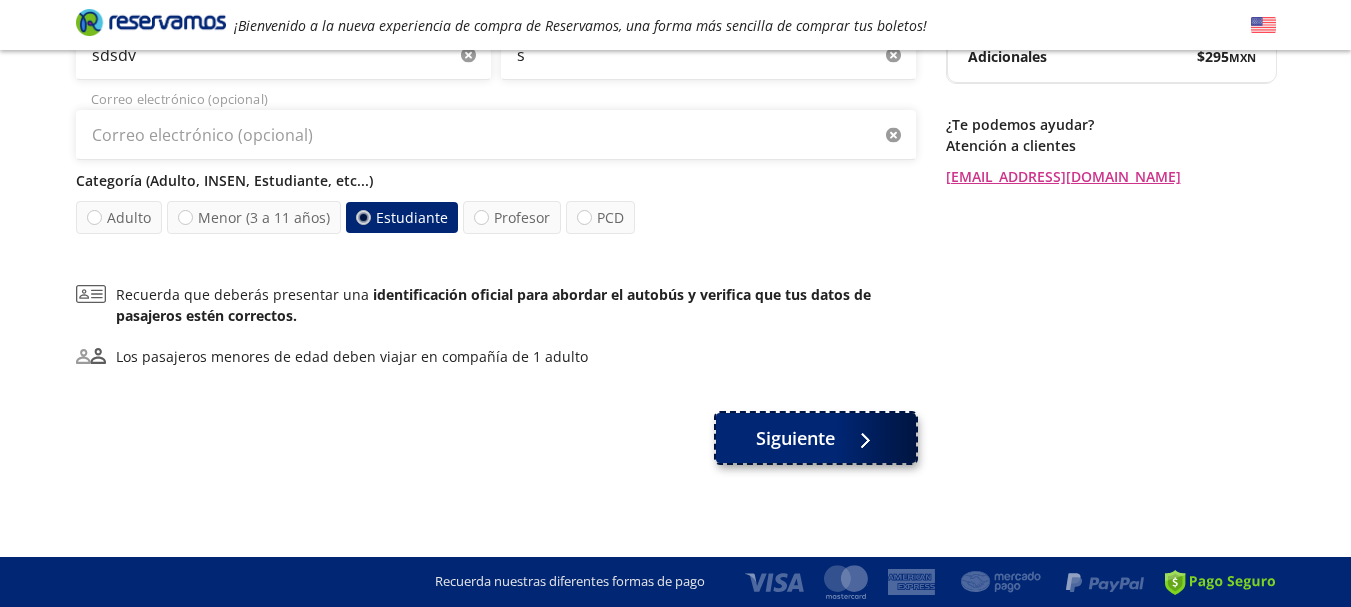 click on "Siguiente" at bounding box center [795, 438] 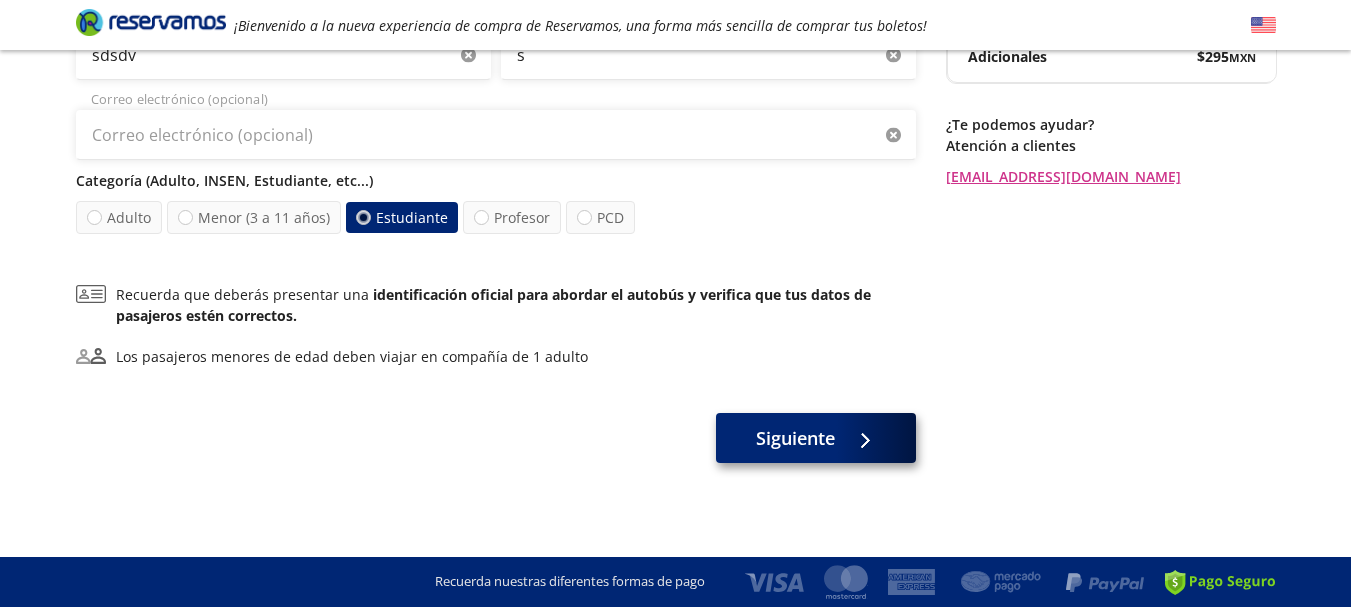 scroll, scrollTop: 0, scrollLeft: 0, axis: both 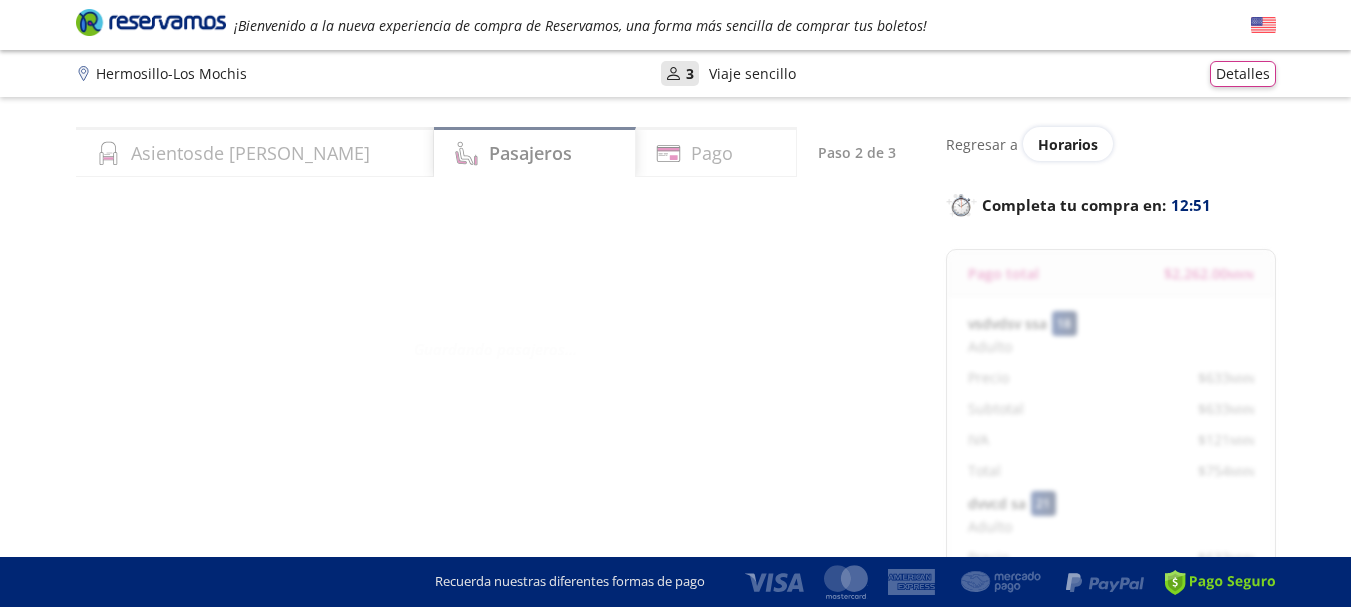 select on "MX" 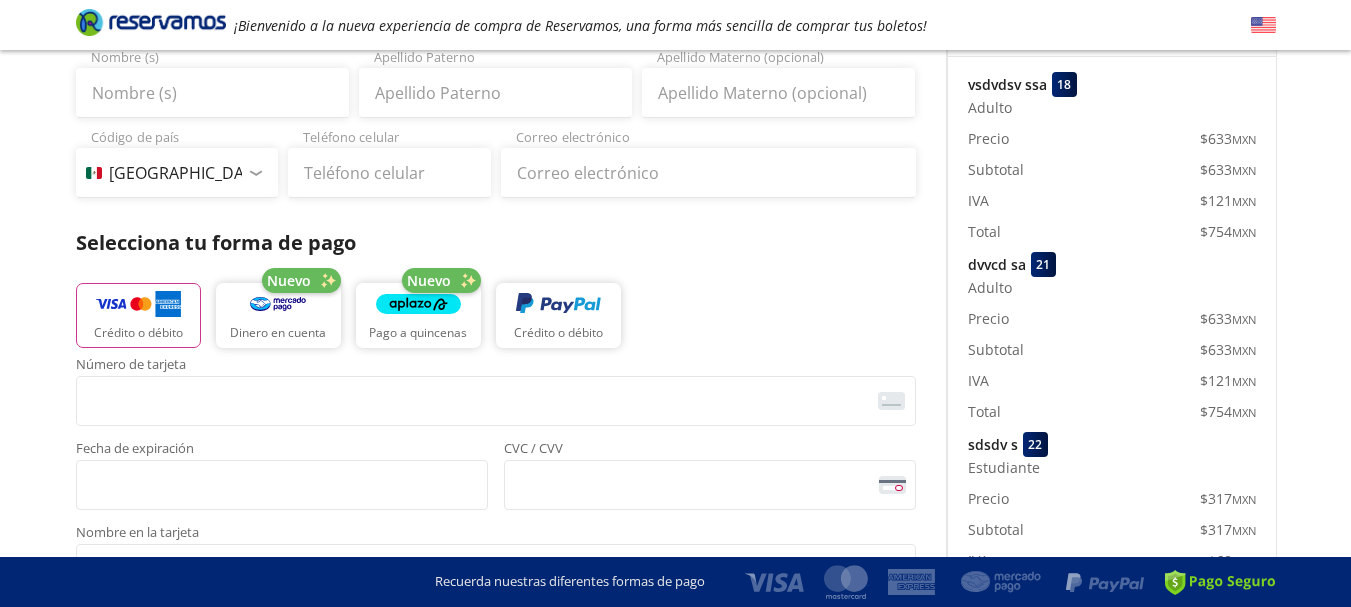 scroll, scrollTop: 0, scrollLeft: 0, axis: both 